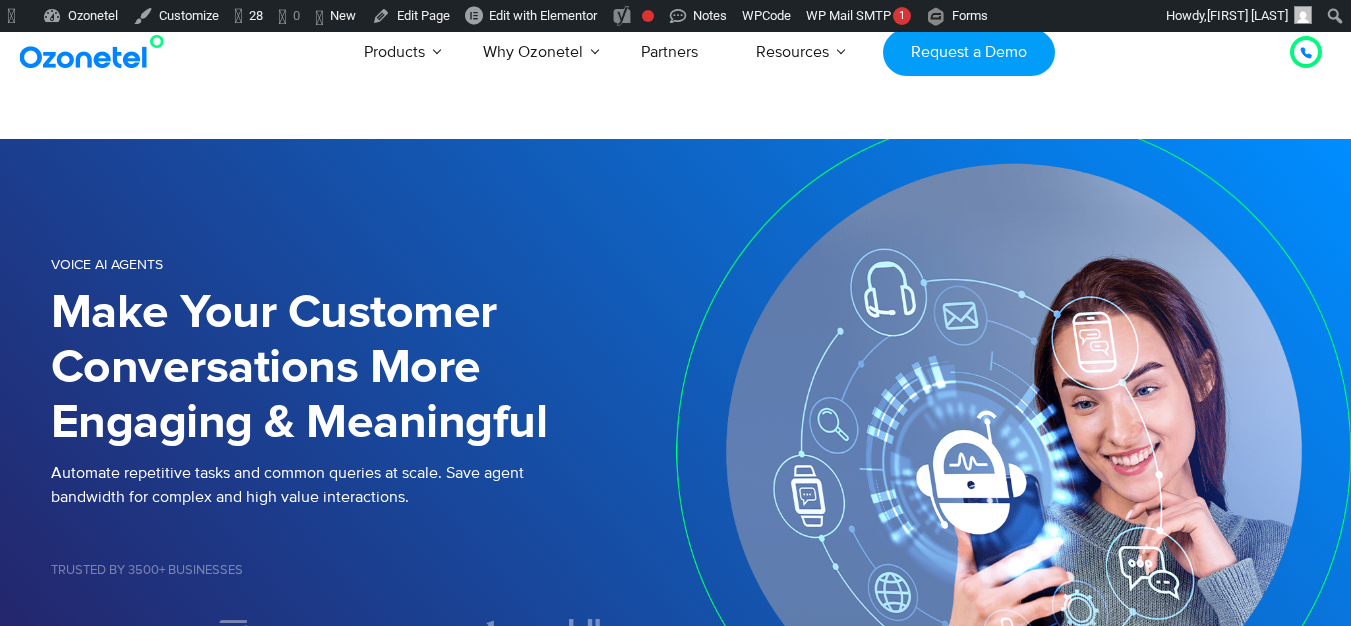 select 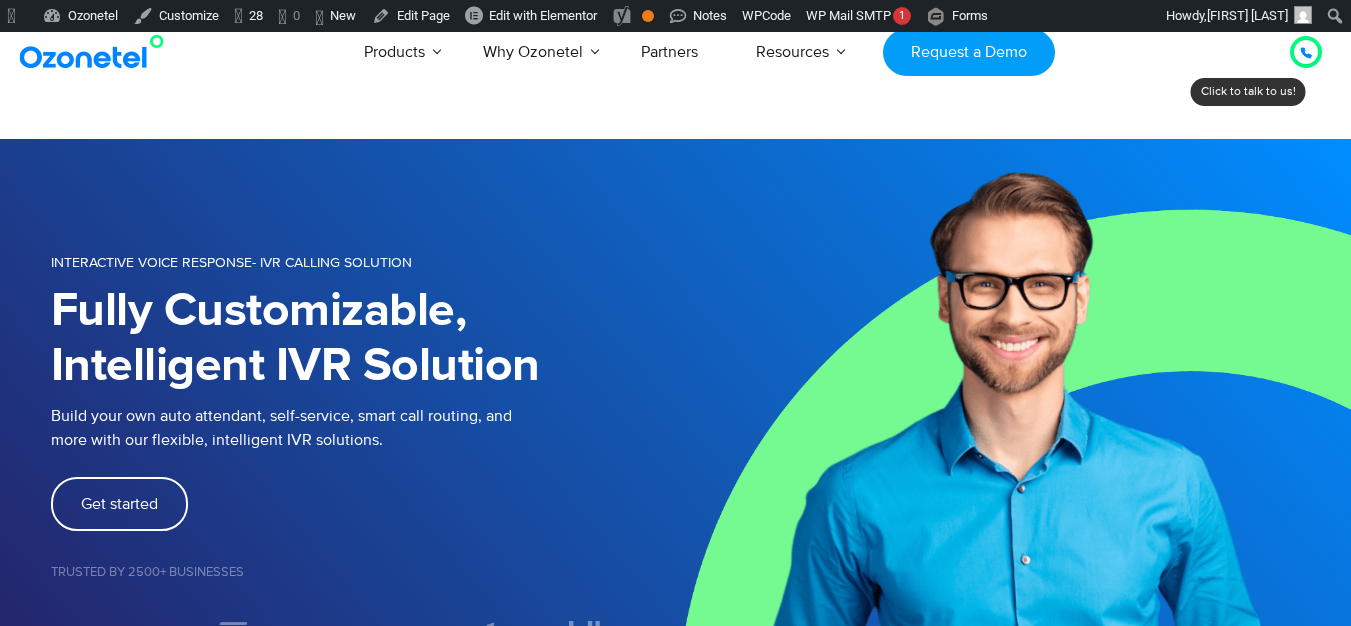 scroll, scrollTop: 0, scrollLeft: 0, axis: both 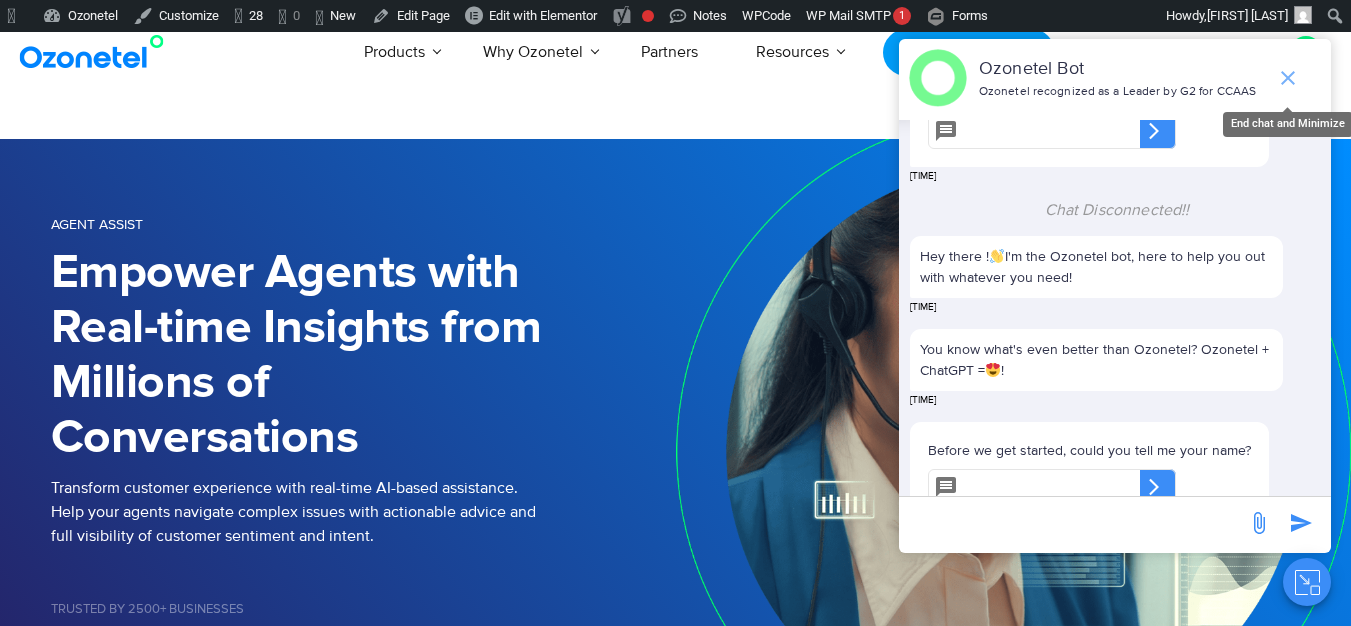 click 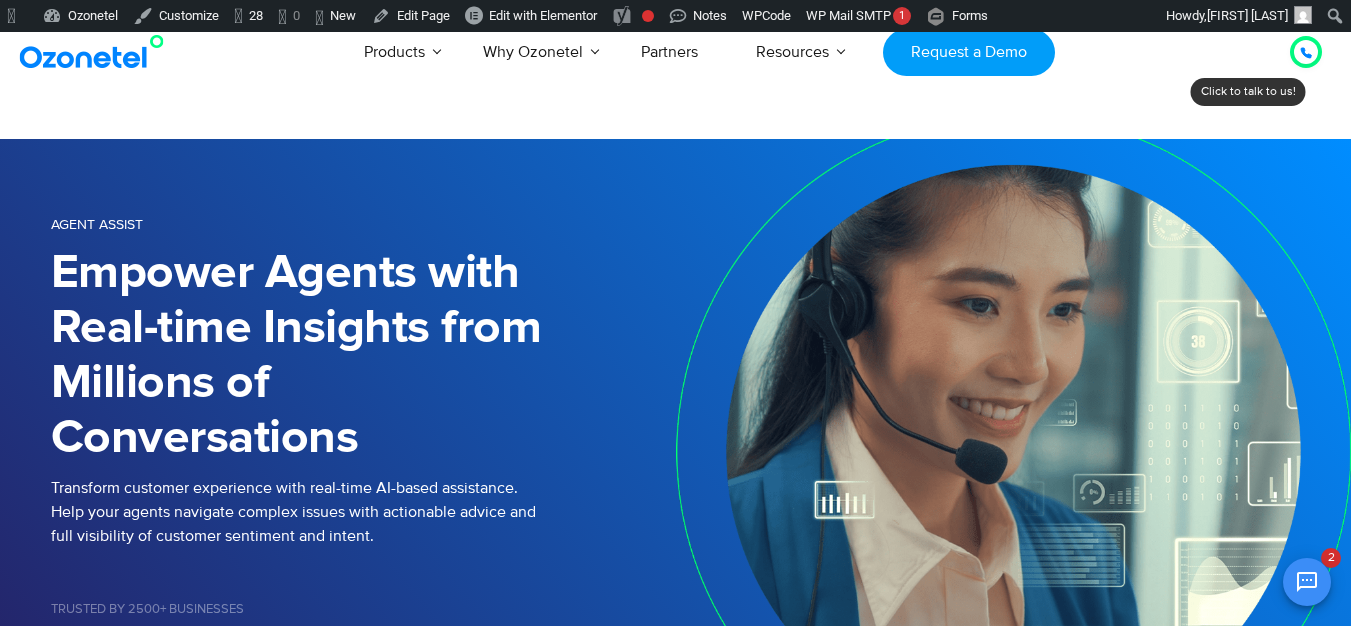 scroll, scrollTop: 350, scrollLeft: 0, axis: vertical 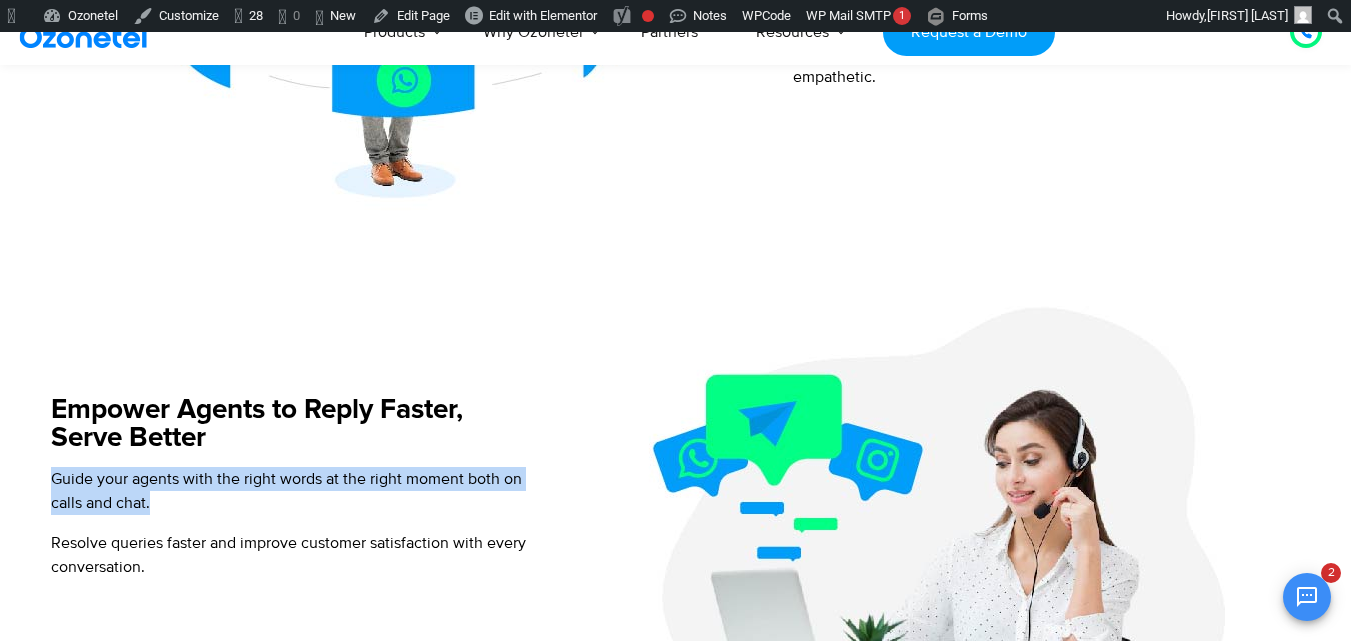 drag, startPoint x: 45, startPoint y: 480, endPoint x: 184, endPoint y: 511, distance: 142.41489 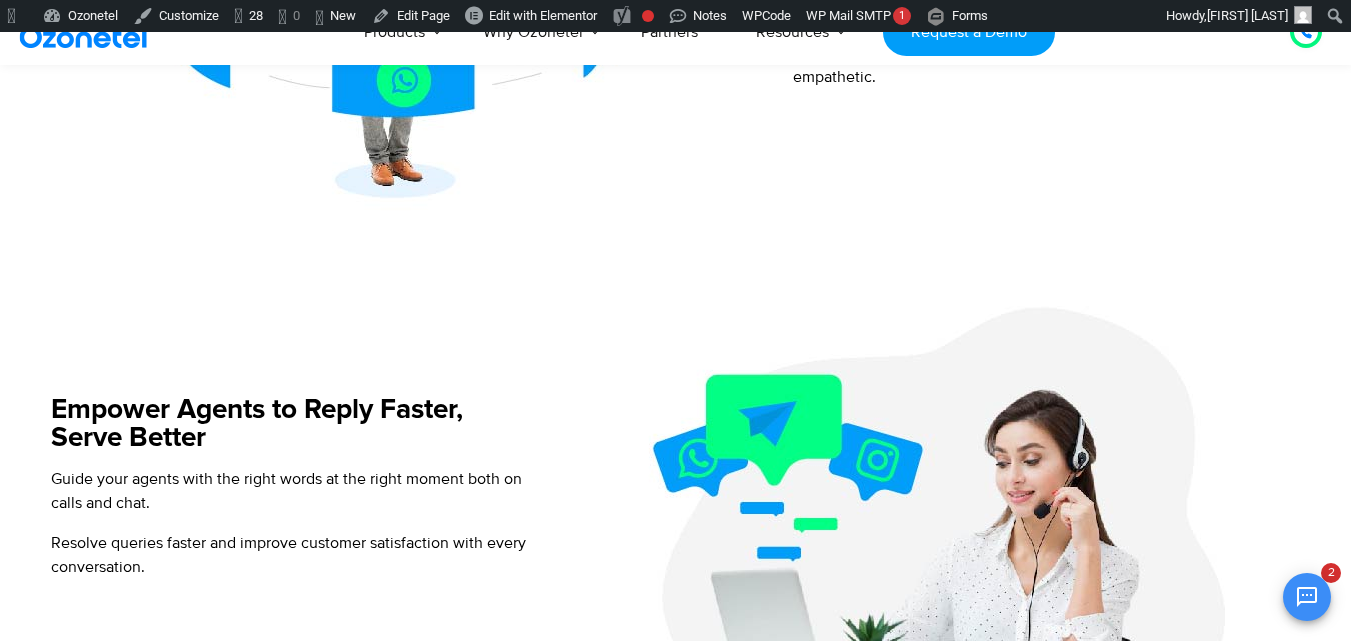 click on "Resolve queries faster and improve customer satisfaction with every conversation." at bounding box center (303, 555) 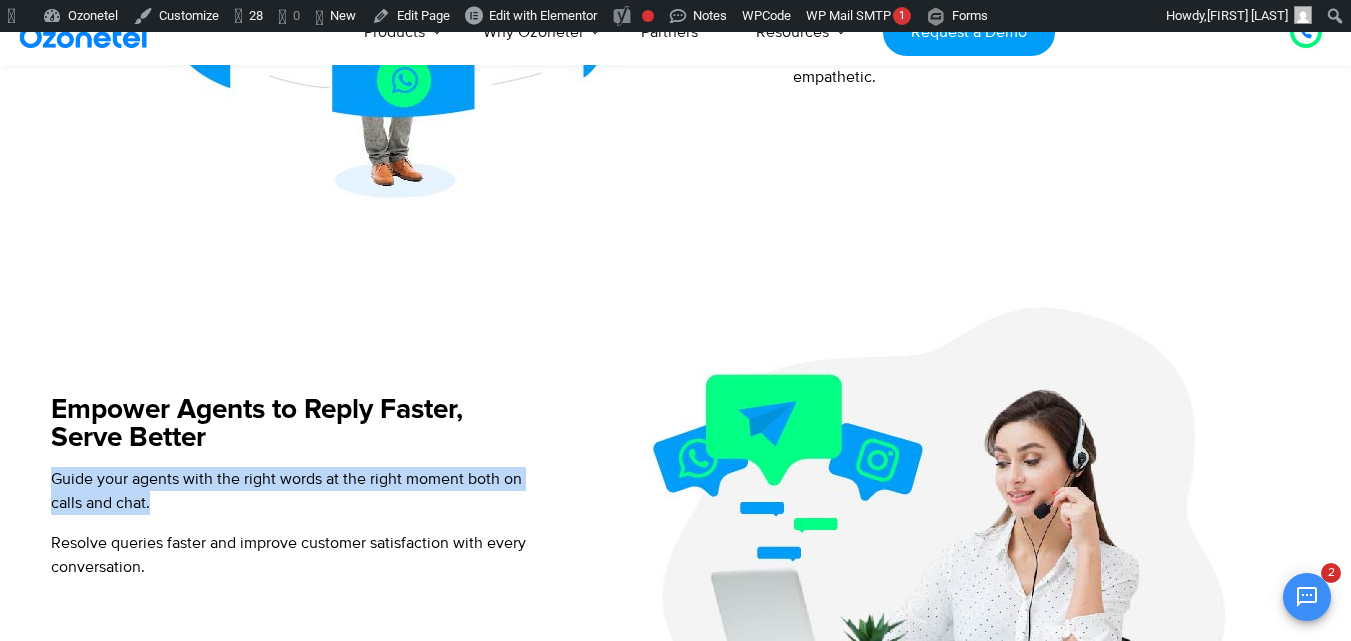 drag, startPoint x: 36, startPoint y: 469, endPoint x: 193, endPoint y: 497, distance: 159.47726 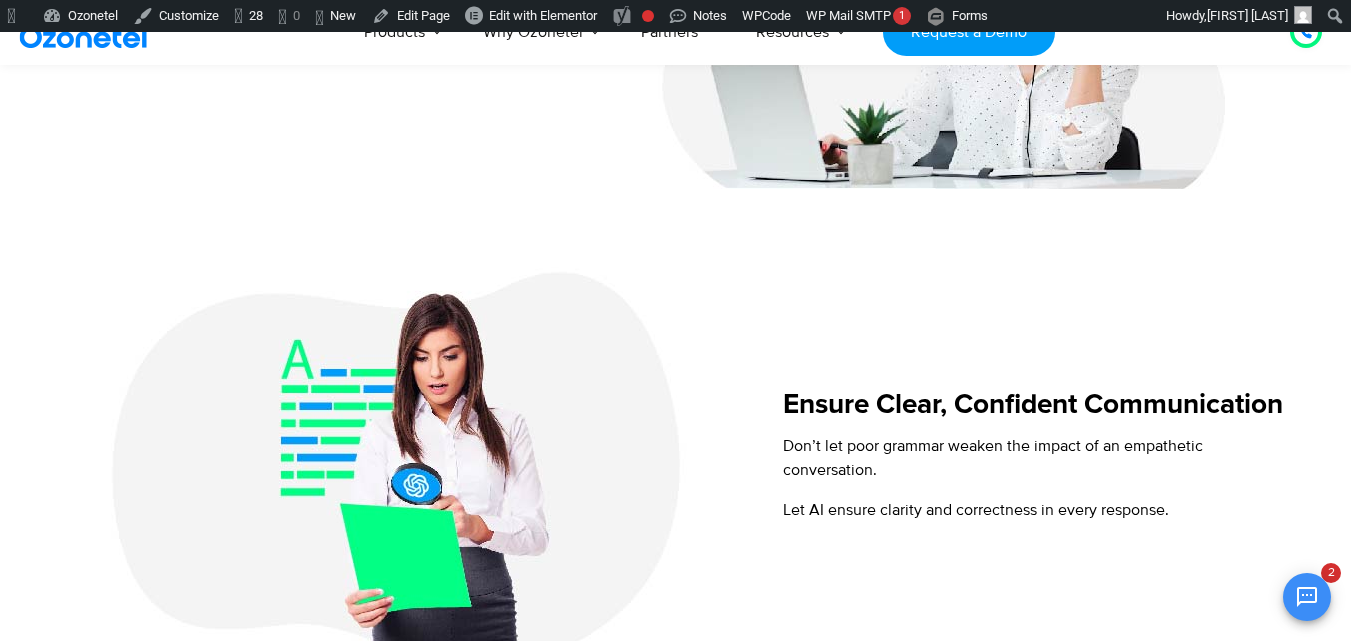 scroll, scrollTop: 1790, scrollLeft: 0, axis: vertical 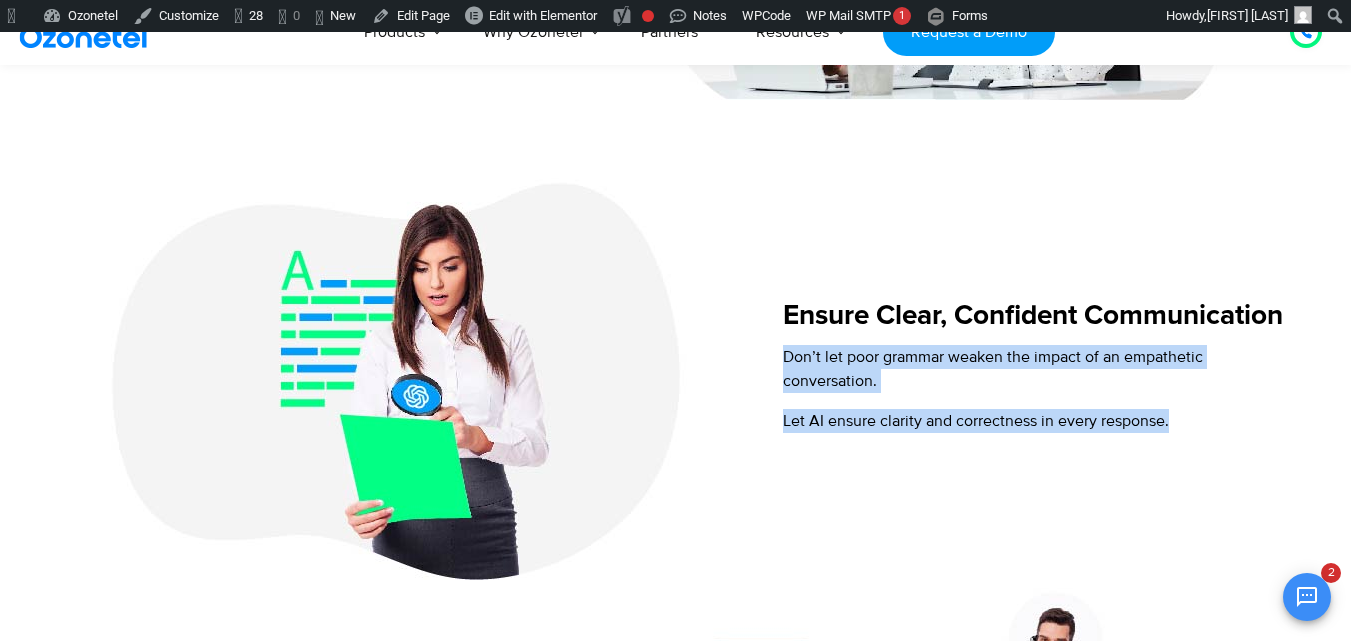 drag, startPoint x: 775, startPoint y: 349, endPoint x: 1202, endPoint y: 426, distance: 433.8871 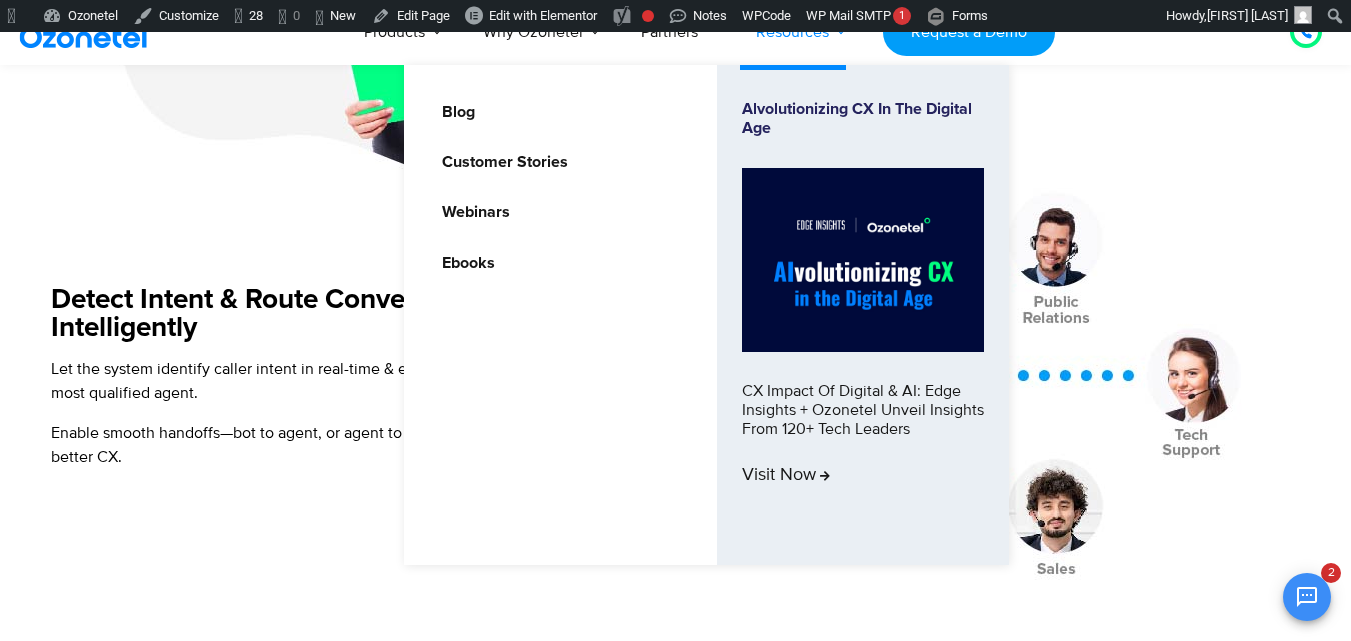 scroll, scrollTop: 2230, scrollLeft: 0, axis: vertical 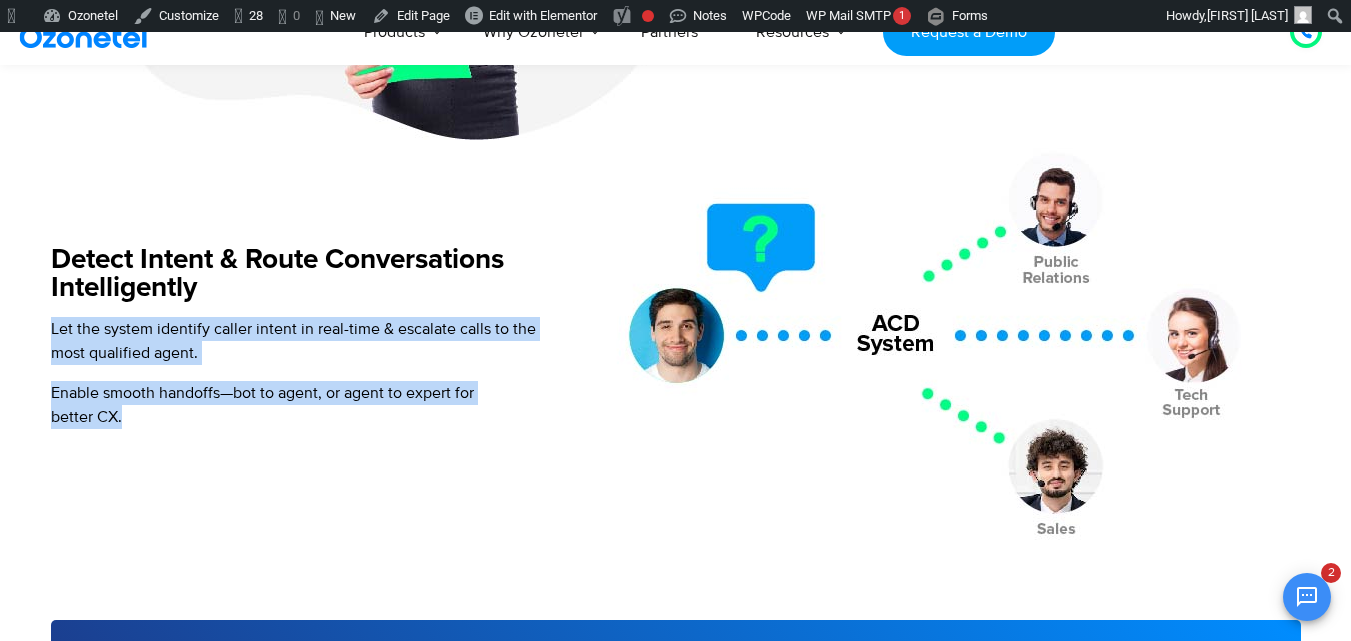 drag, startPoint x: 51, startPoint y: 329, endPoint x: 240, endPoint y: 411, distance: 206.02185 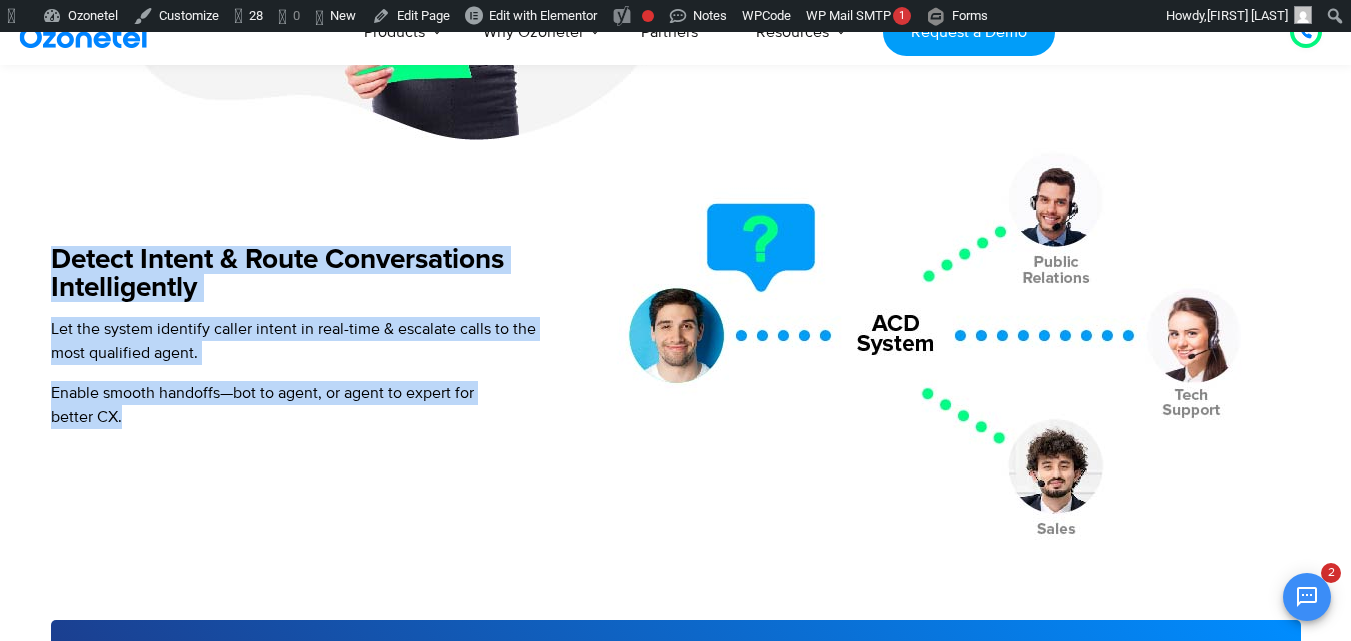 drag, startPoint x: 49, startPoint y: 255, endPoint x: 198, endPoint y: 415, distance: 218.6344 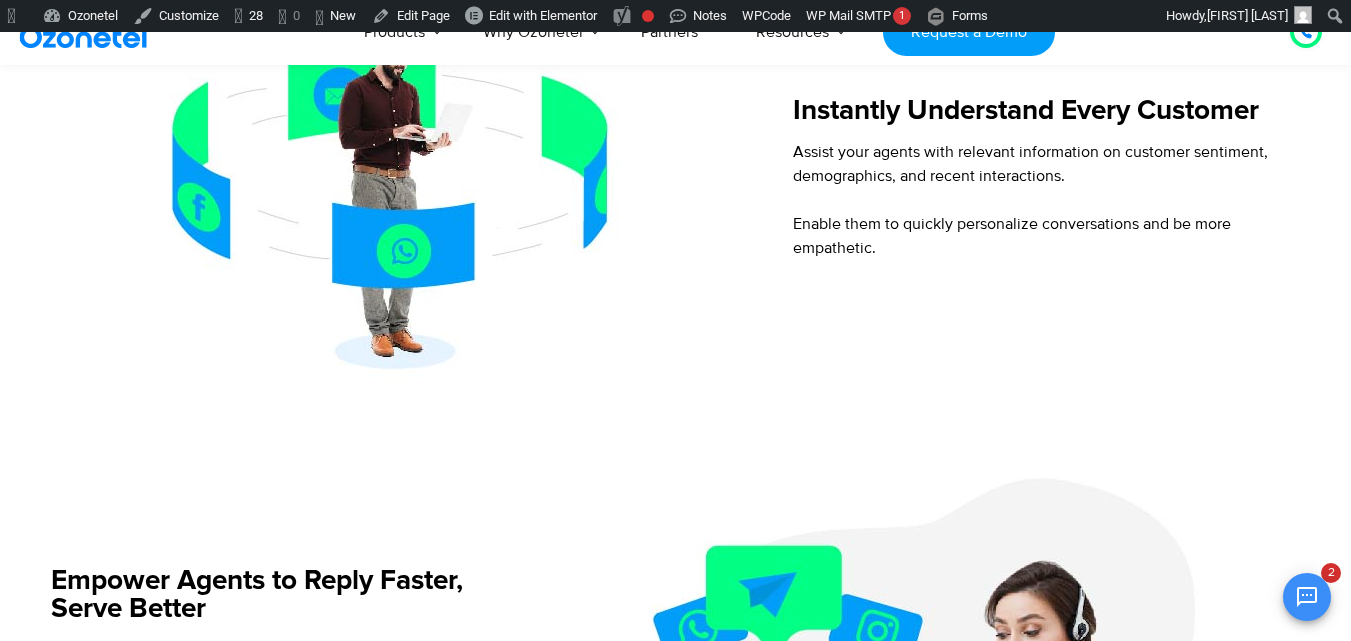 scroll, scrollTop: 990, scrollLeft: 0, axis: vertical 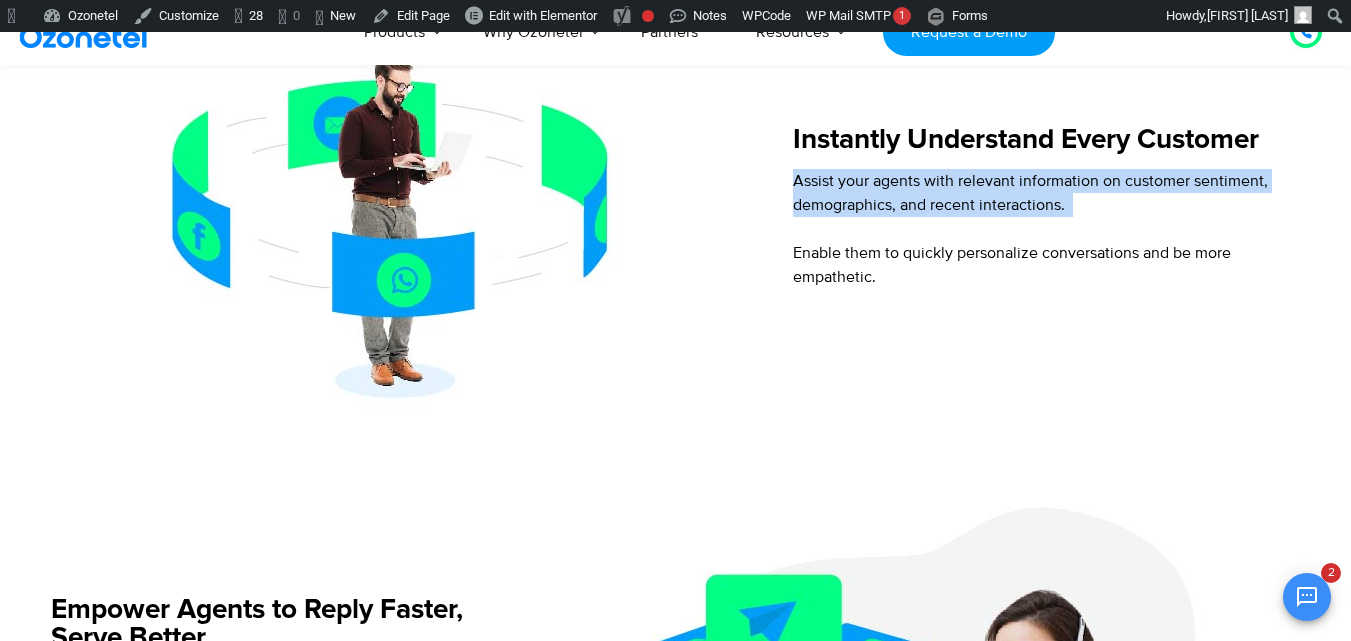 drag, startPoint x: 795, startPoint y: 183, endPoint x: 981, endPoint y: 232, distance: 192.34604 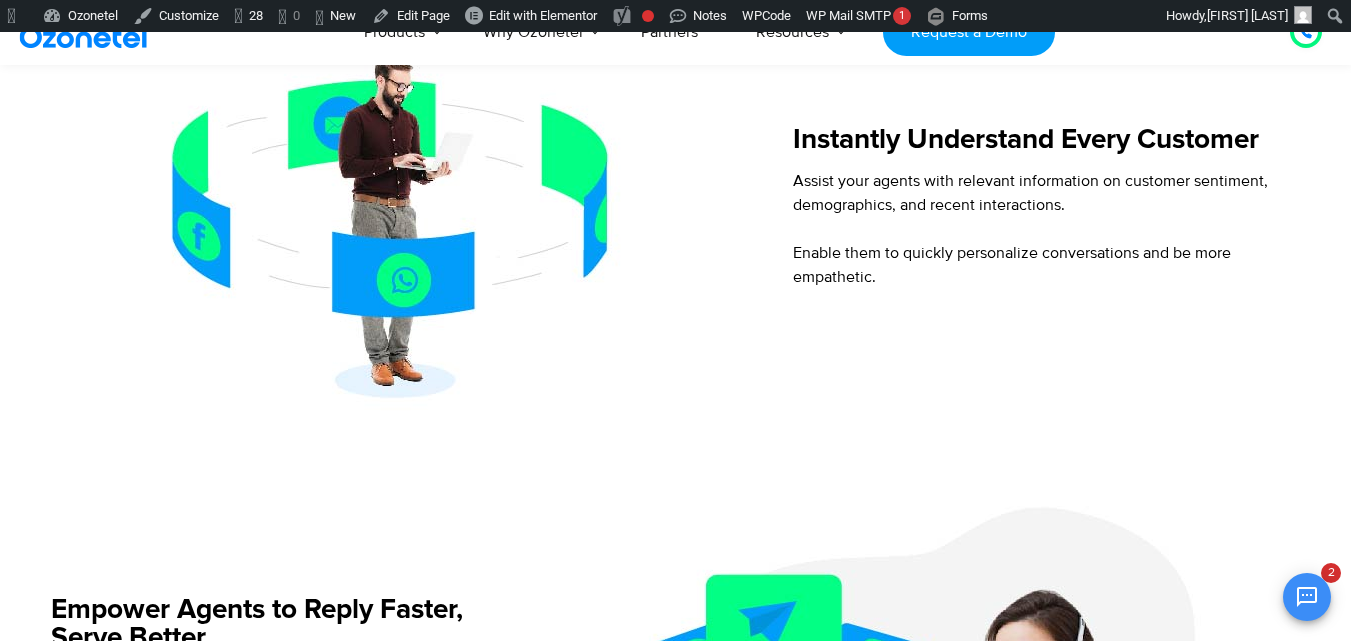 click on "Instantly Understand Every Customer" at bounding box center (1045, 147) 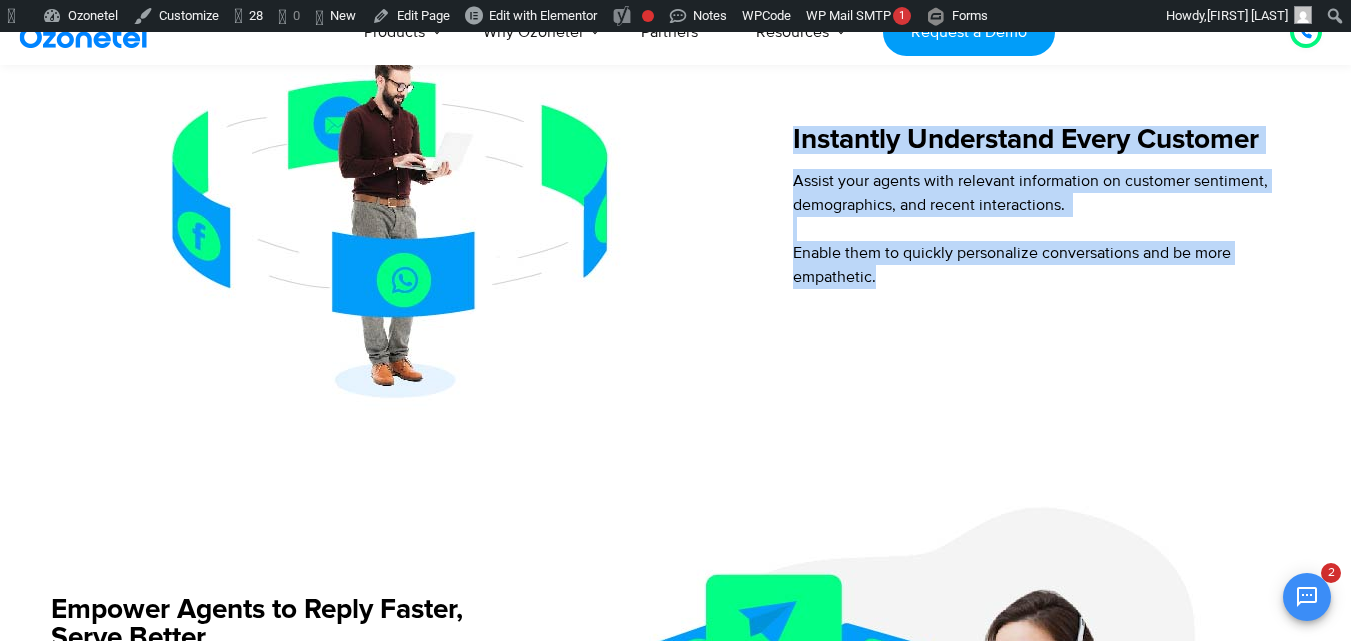 drag, startPoint x: 791, startPoint y: 131, endPoint x: 906, endPoint y: 273, distance: 182.72658 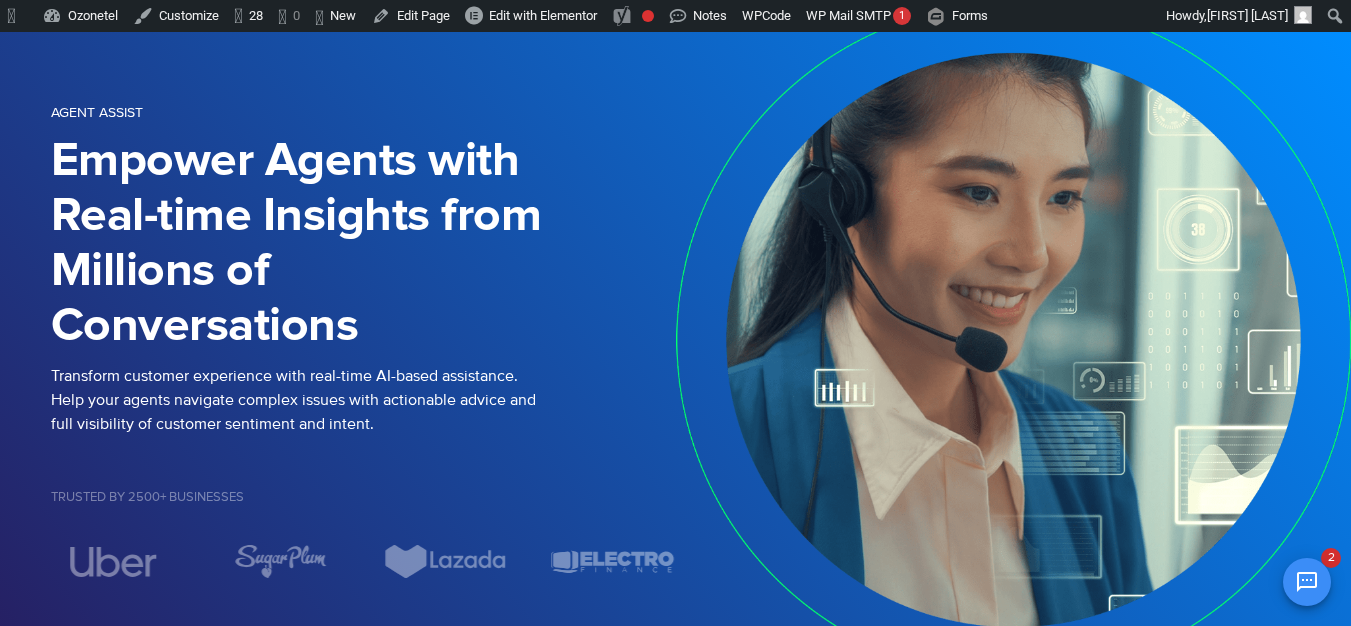 scroll, scrollTop: 0, scrollLeft: 0, axis: both 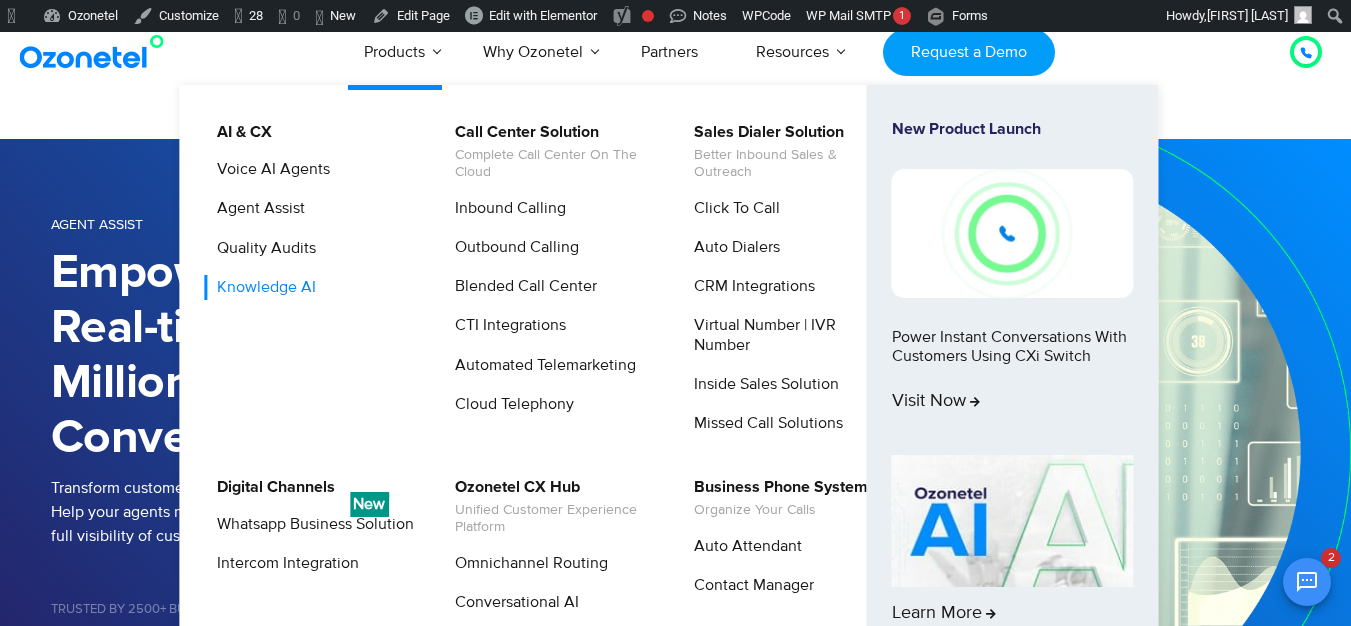click on "Knowledge AI" at bounding box center [261, 287] 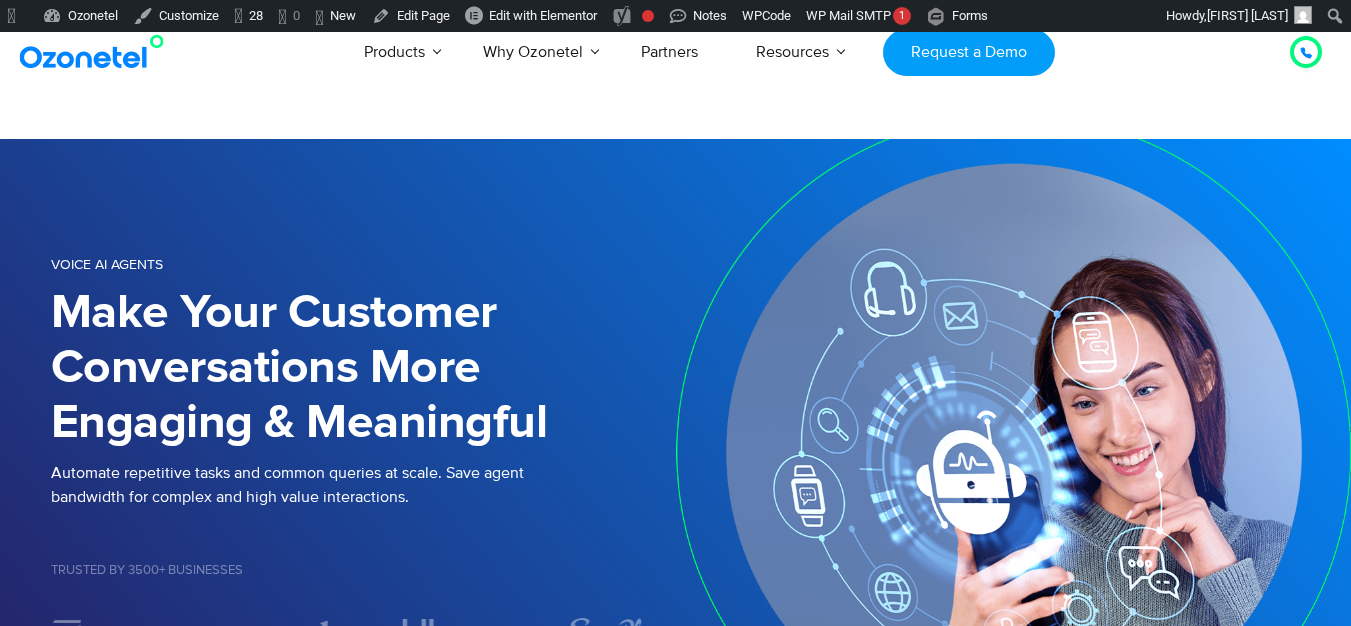 select 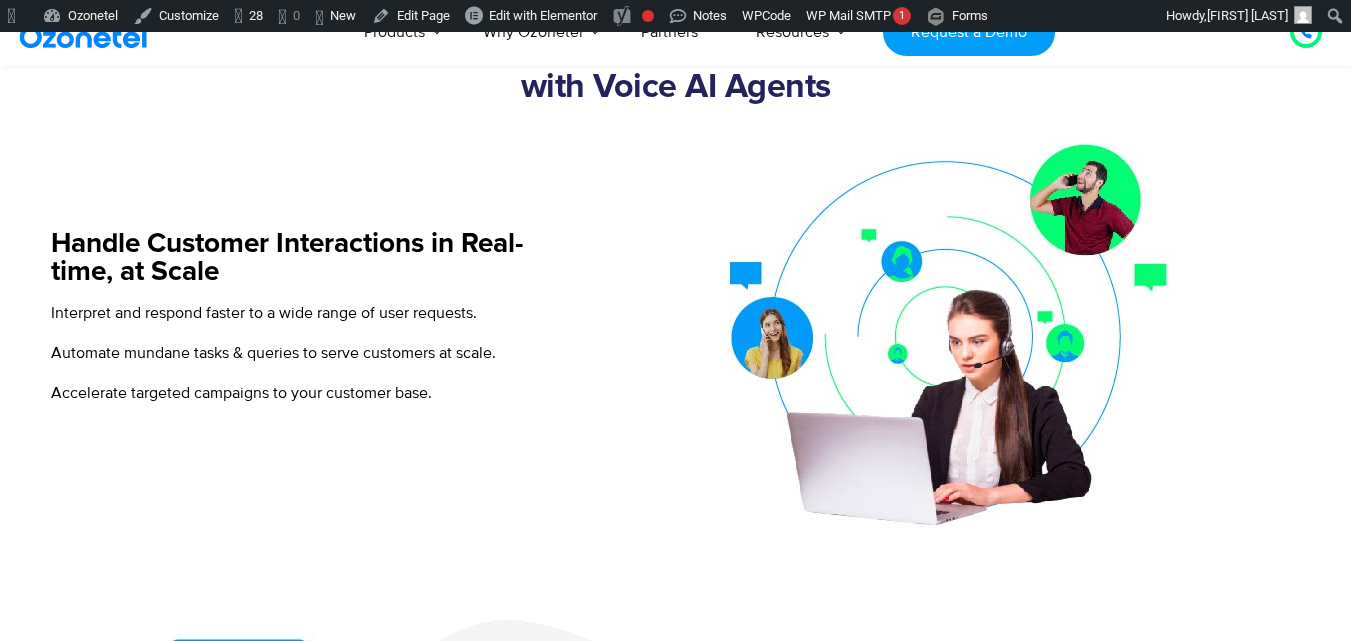 scroll, scrollTop: 879, scrollLeft: 0, axis: vertical 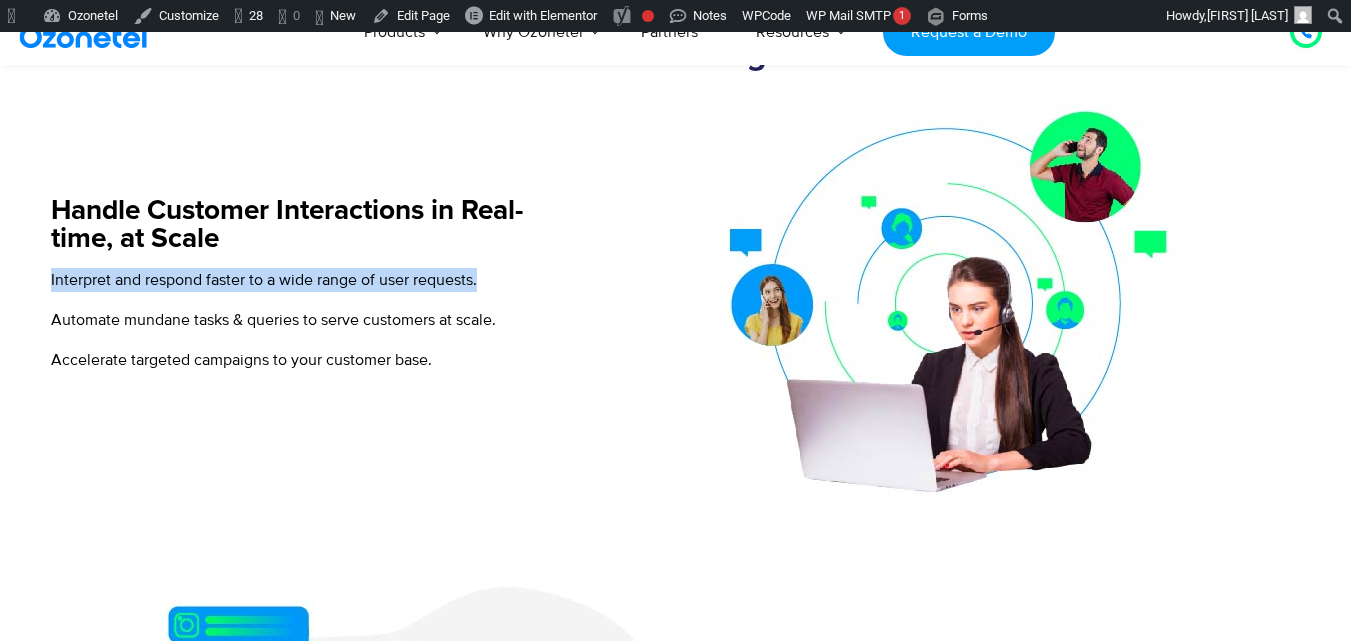 drag, startPoint x: 40, startPoint y: 275, endPoint x: 514, endPoint y: 277, distance: 474.0042 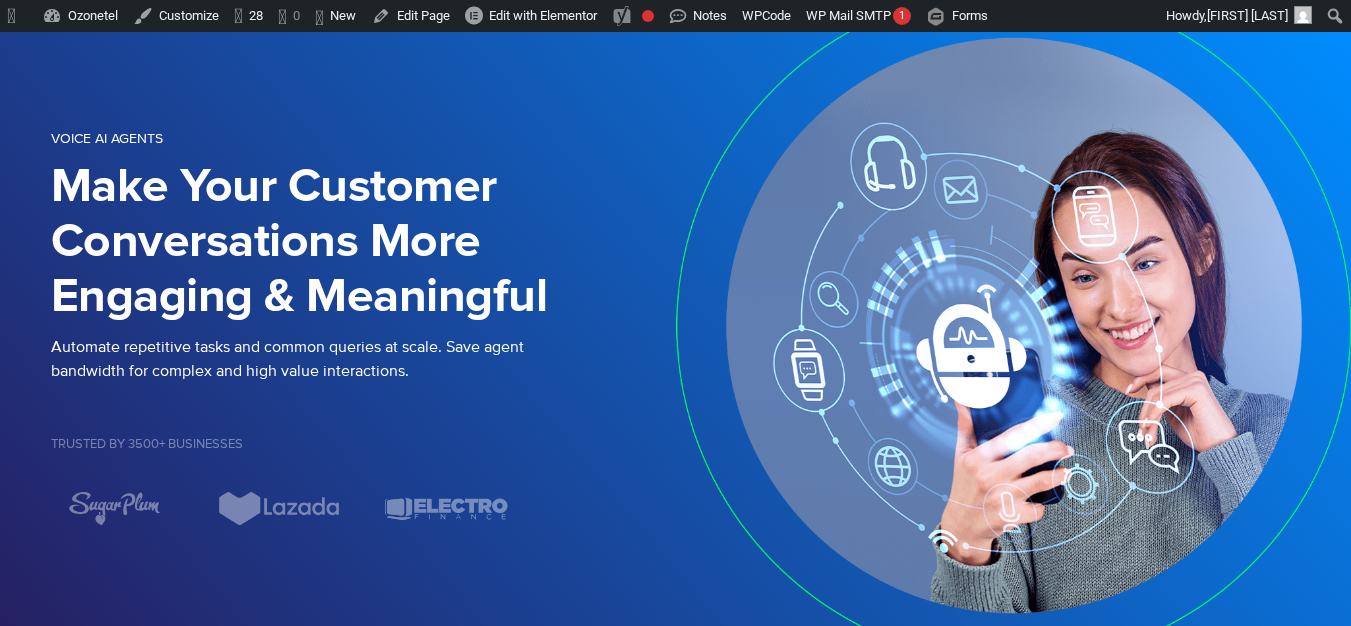 scroll, scrollTop: 0, scrollLeft: 0, axis: both 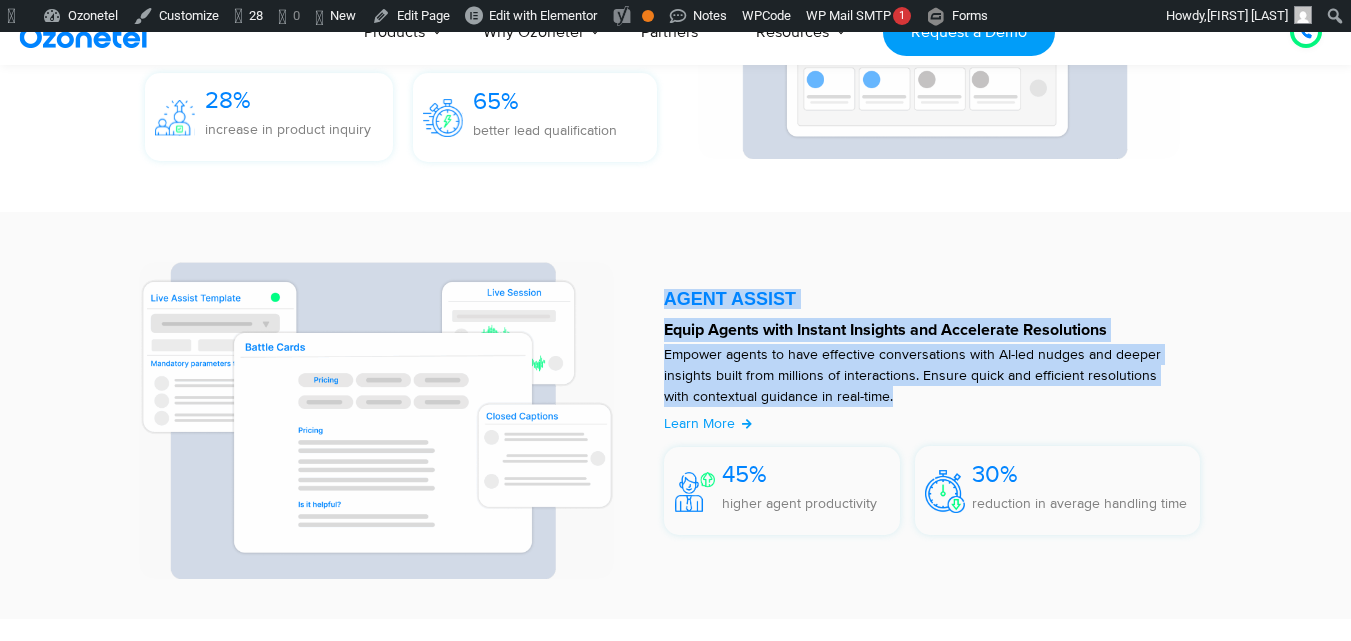 drag, startPoint x: 661, startPoint y: 357, endPoint x: 867, endPoint y: 401, distance: 210.64662 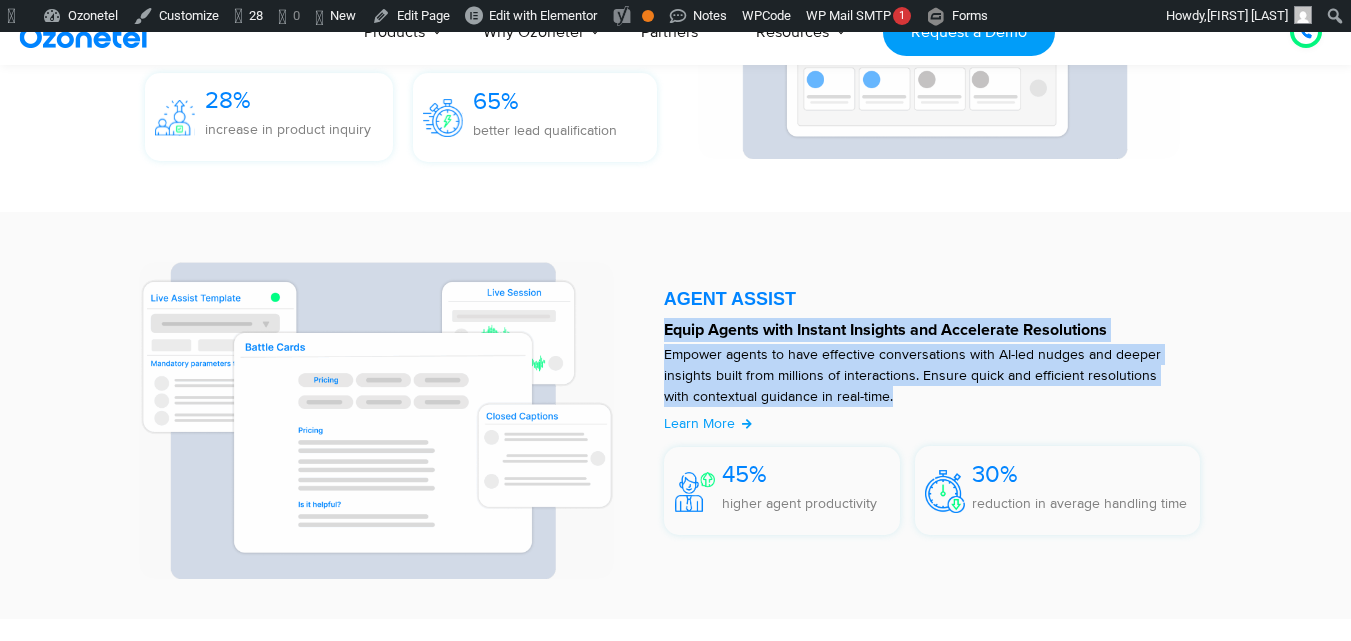 drag, startPoint x: 867, startPoint y: 401, endPoint x: 666, endPoint y: 343, distance: 209.20087 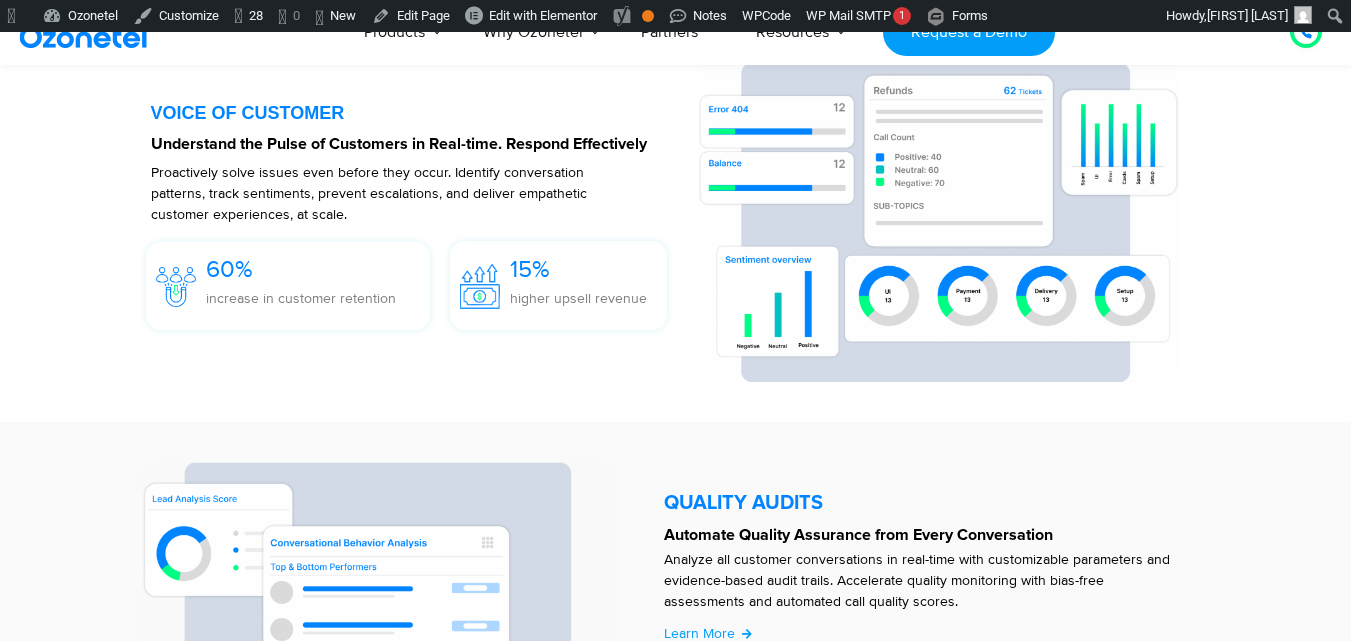 scroll, scrollTop: 3114, scrollLeft: 0, axis: vertical 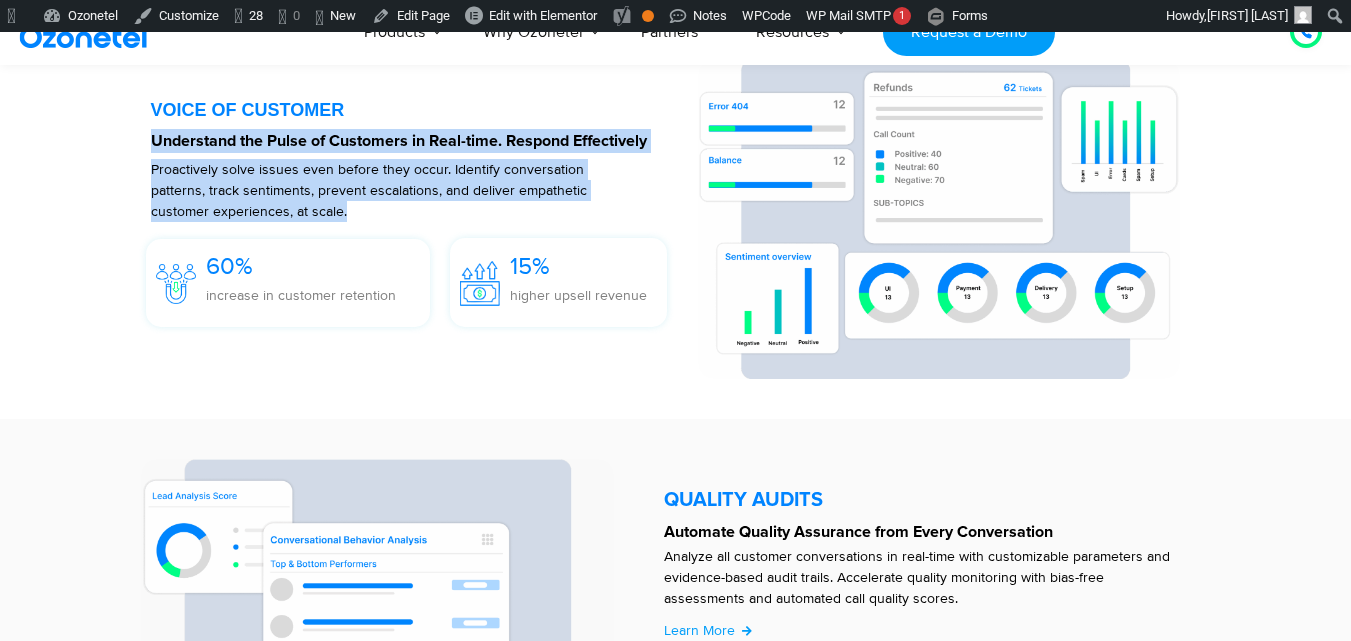 drag, startPoint x: 143, startPoint y: 140, endPoint x: 343, endPoint y: 219, distance: 215.0372 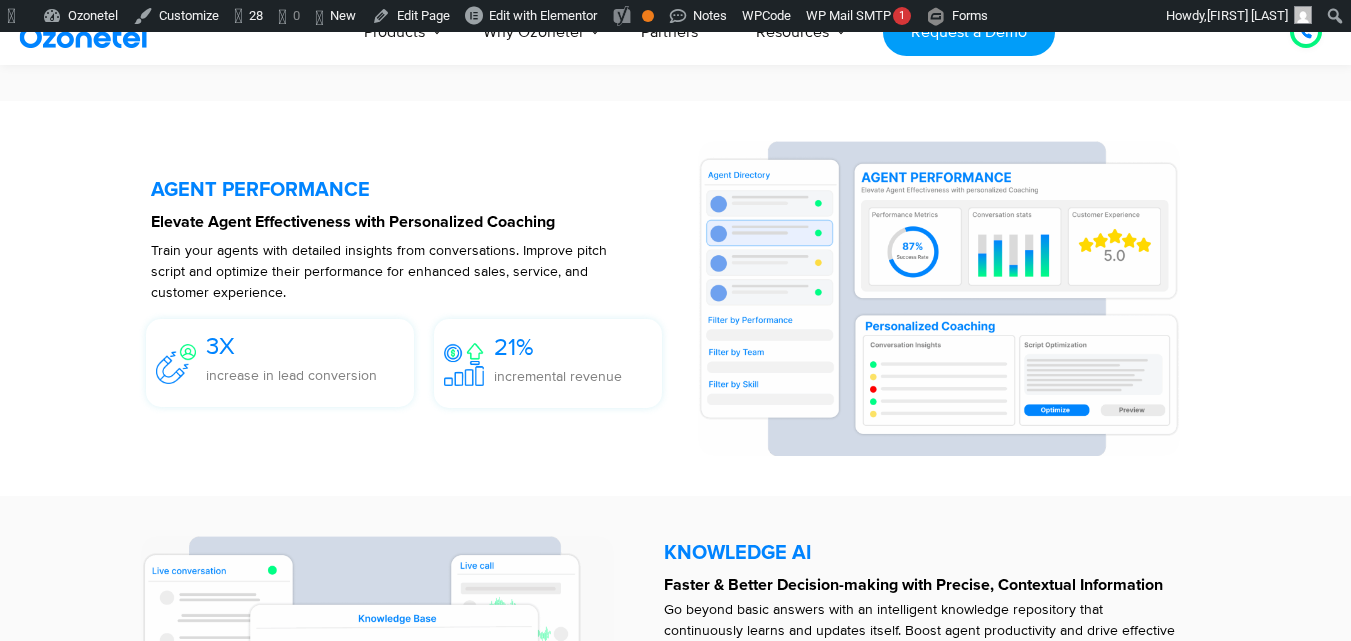 scroll, scrollTop: 3834, scrollLeft: 0, axis: vertical 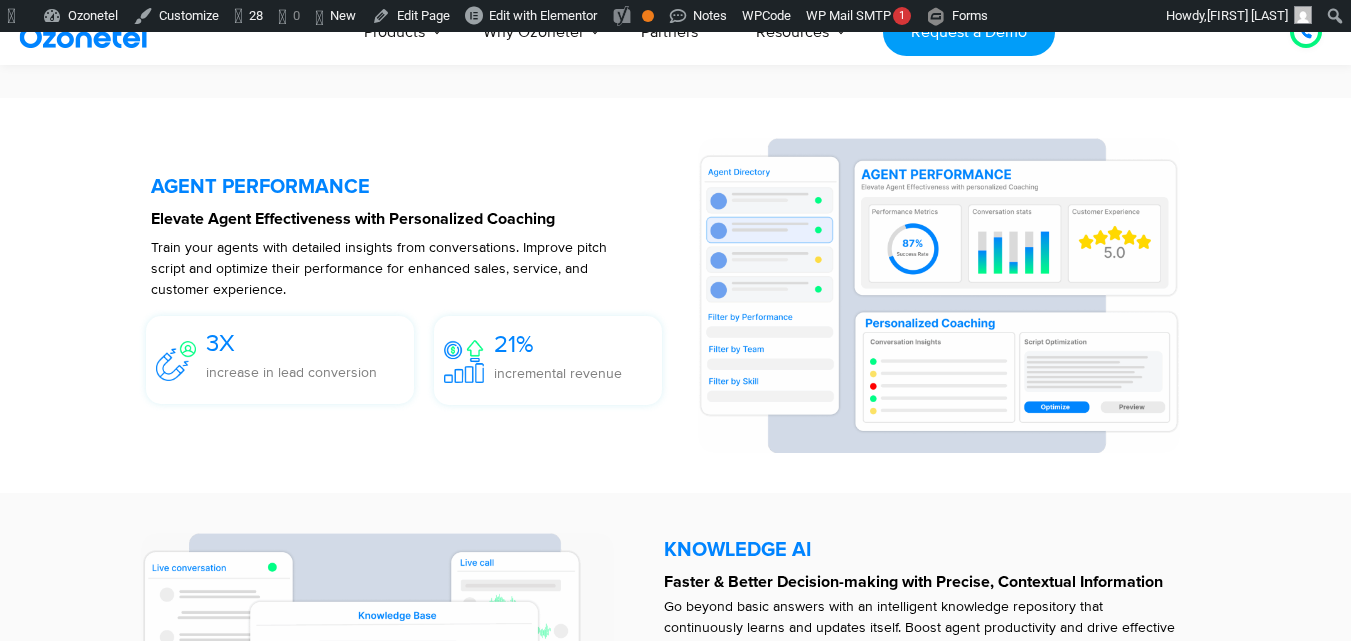 click on "Elevate Agent Effectiveness with Personalized Coaching" at bounding box center [353, 219] 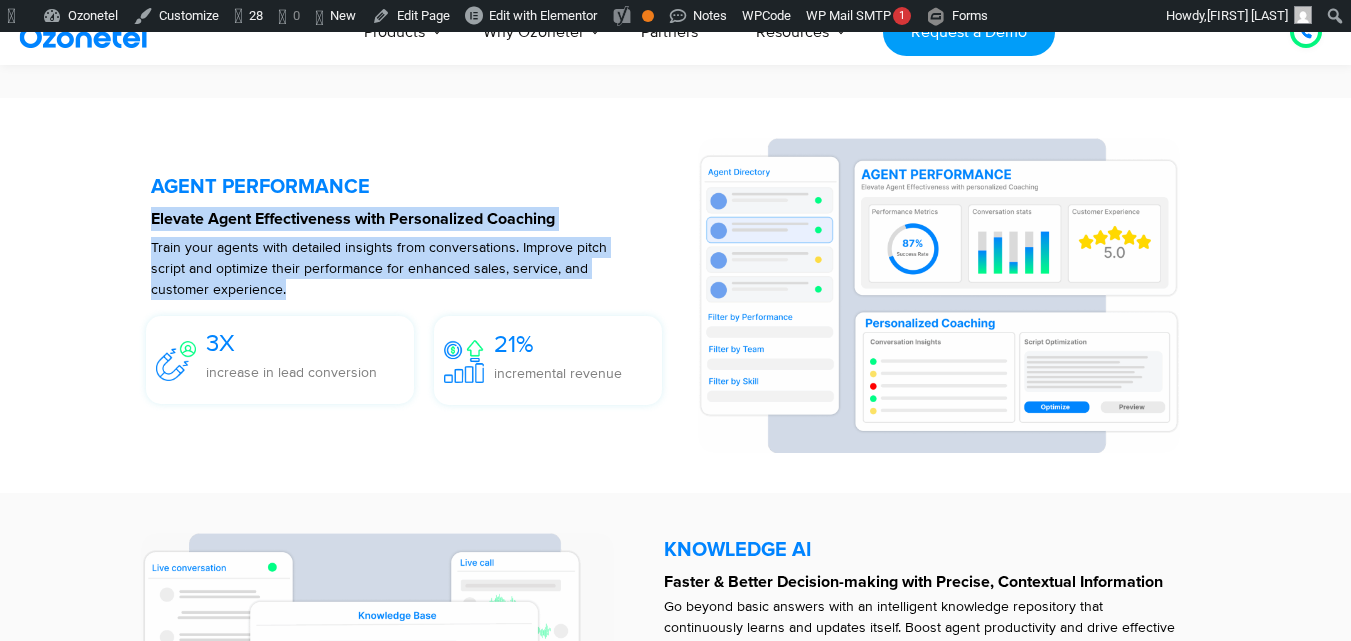 drag, startPoint x: 151, startPoint y: 218, endPoint x: 290, endPoint y: 292, distance: 157.47063 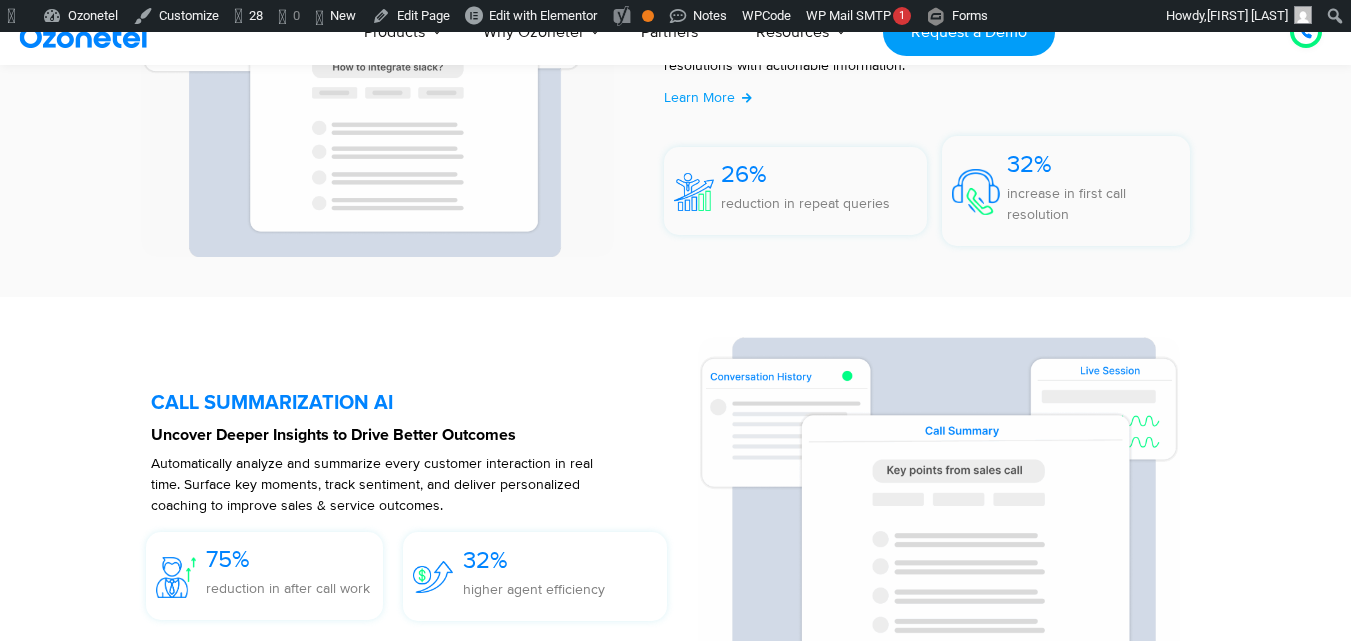 scroll, scrollTop: 4514, scrollLeft: 0, axis: vertical 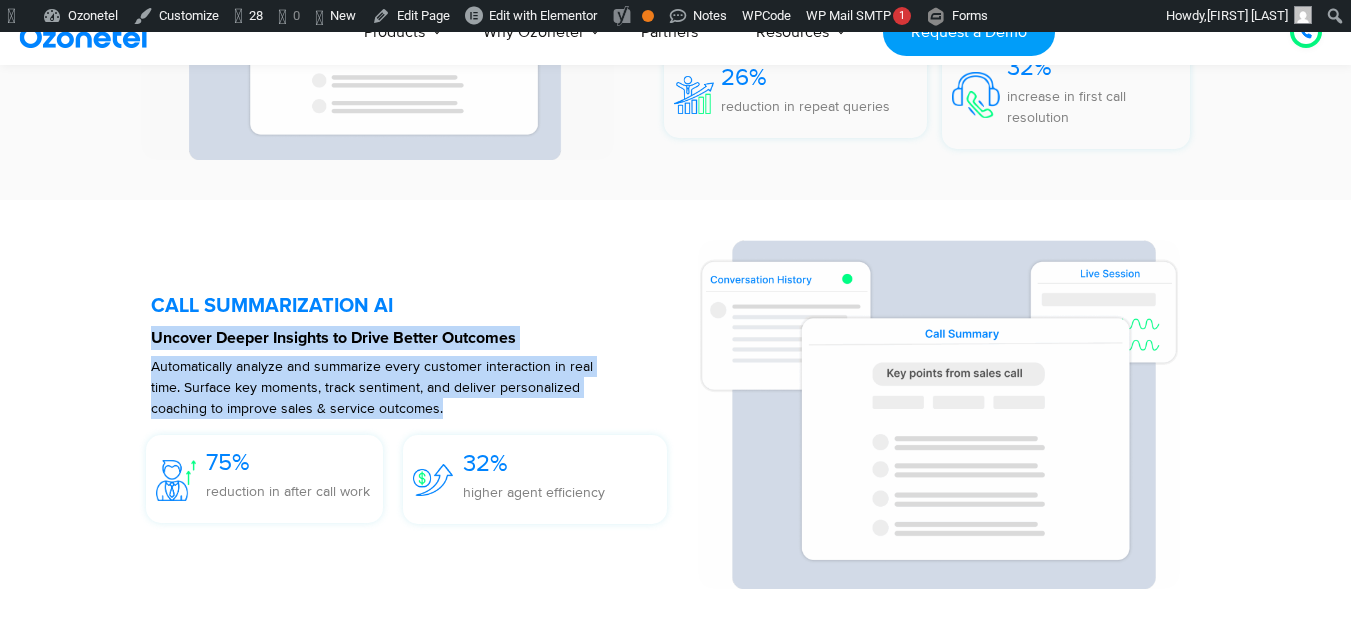 drag, startPoint x: 148, startPoint y: 360, endPoint x: 490, endPoint y: 402, distance: 344.5693 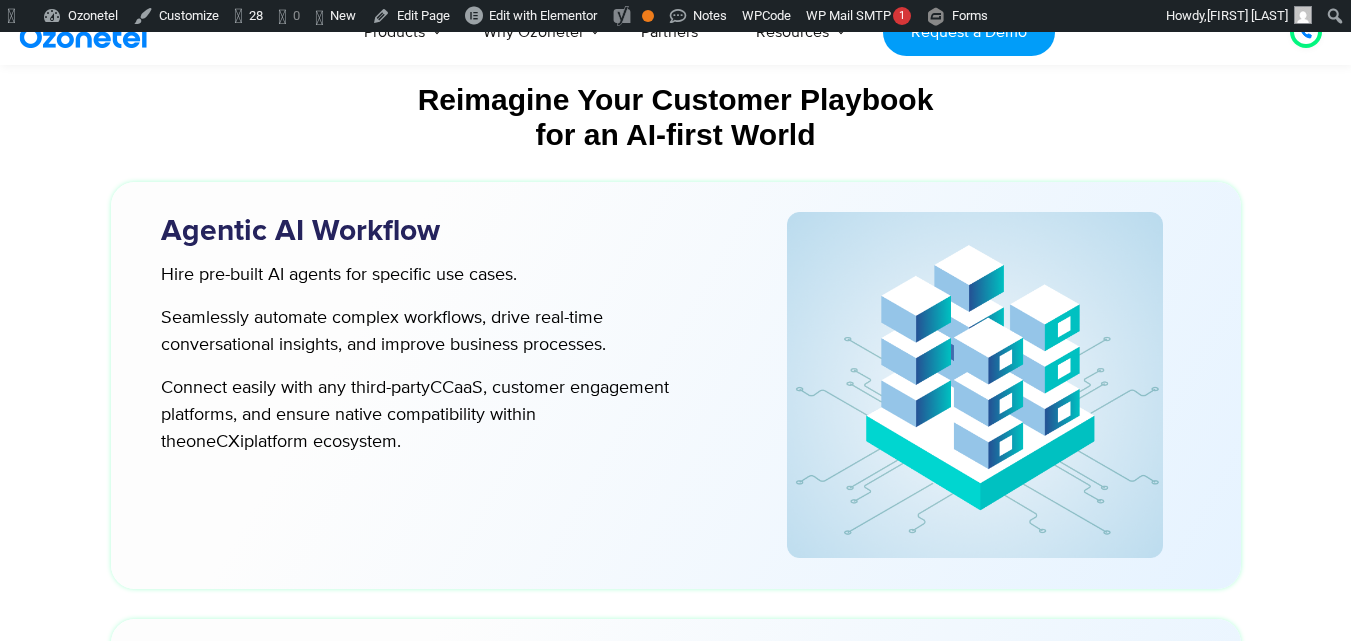 scroll, scrollTop: 5114, scrollLeft: 0, axis: vertical 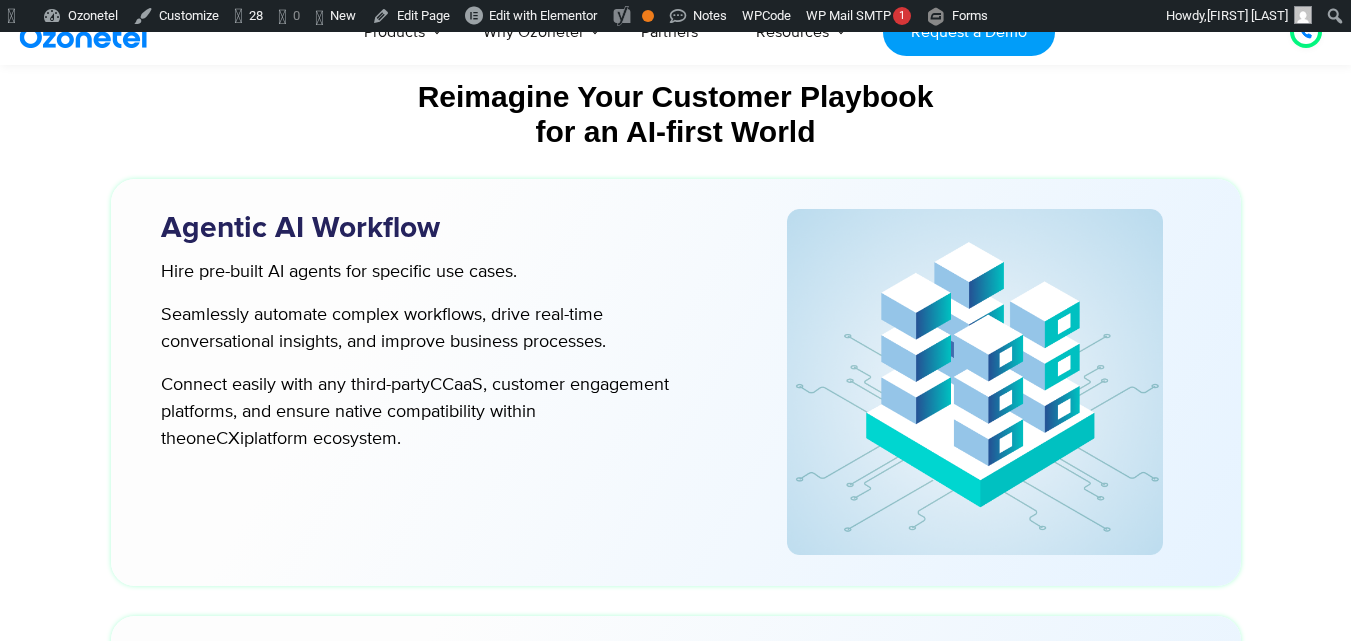 drag, startPoint x: 165, startPoint y: 228, endPoint x: 340, endPoint y: 450, distance: 282.6818 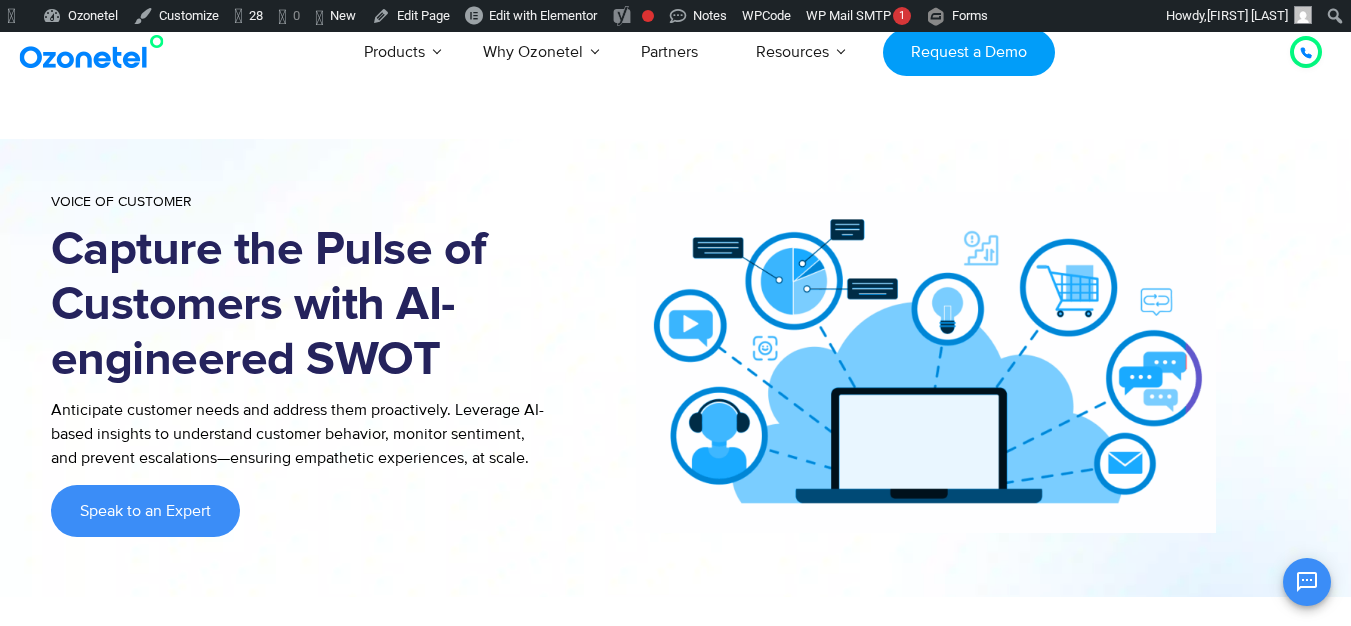 scroll, scrollTop: 0, scrollLeft: 0, axis: both 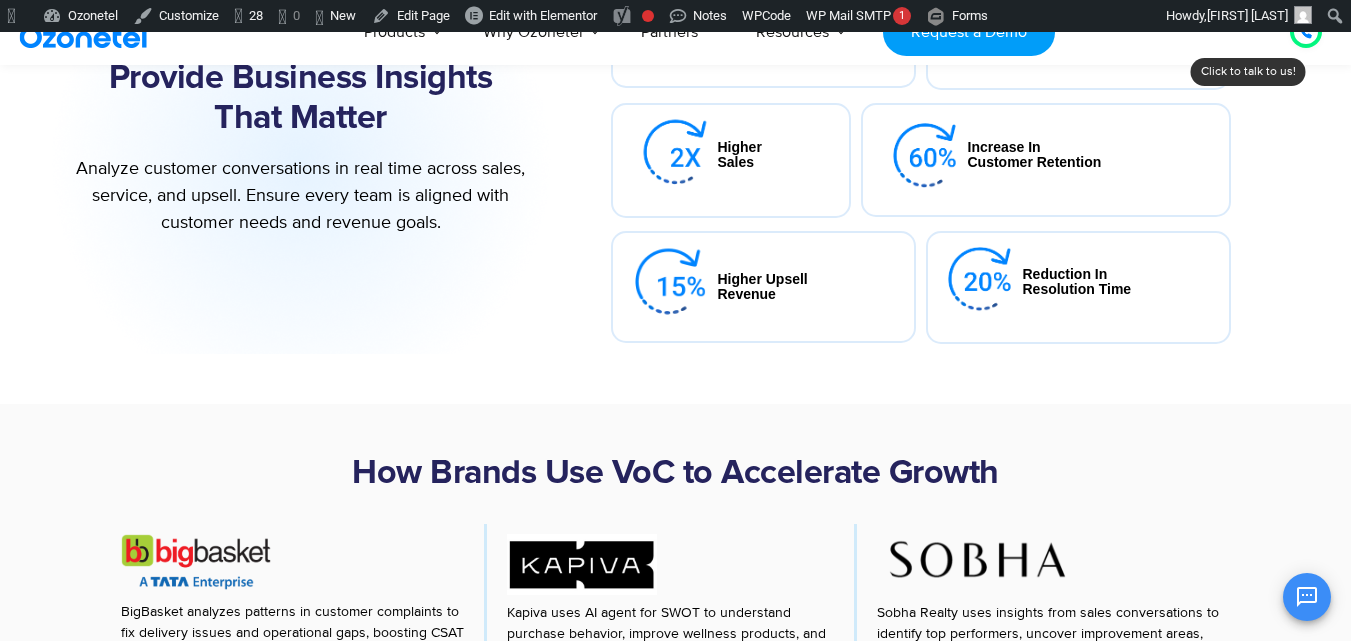drag, startPoint x: 1363, startPoint y: 58, endPoint x: 1365, endPoint y: 161, distance: 103.01942 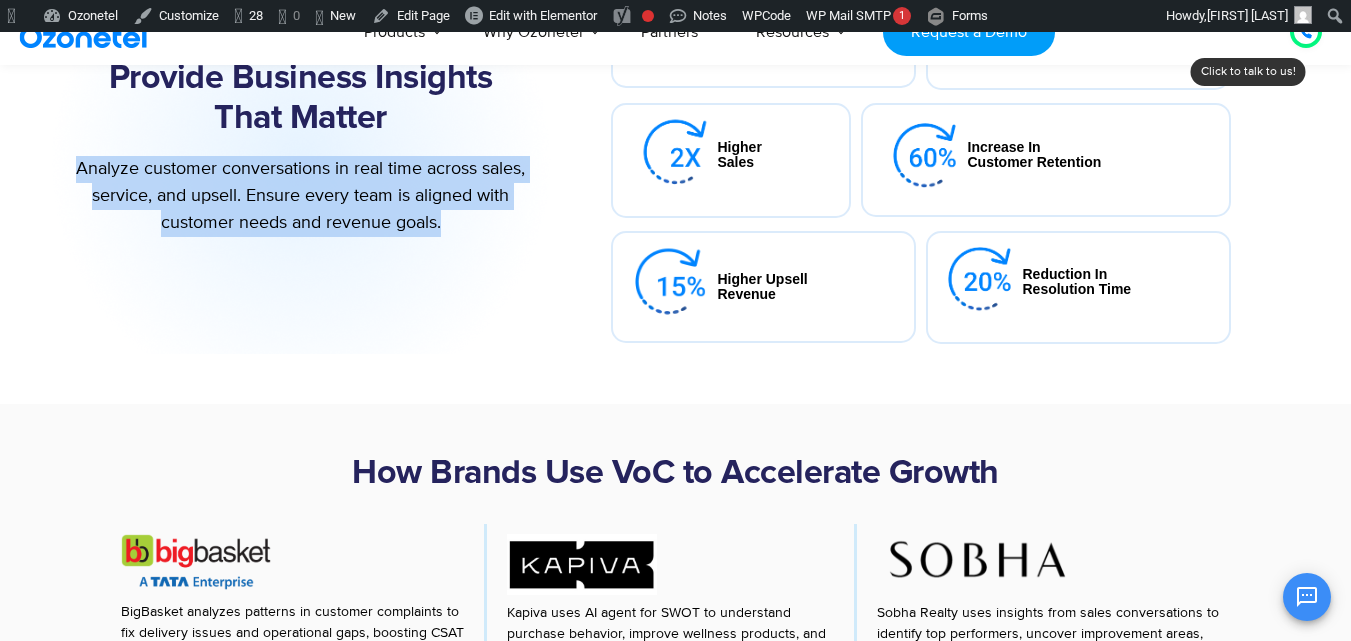 drag, startPoint x: 74, startPoint y: 165, endPoint x: 452, endPoint y: 227, distance: 383.0509 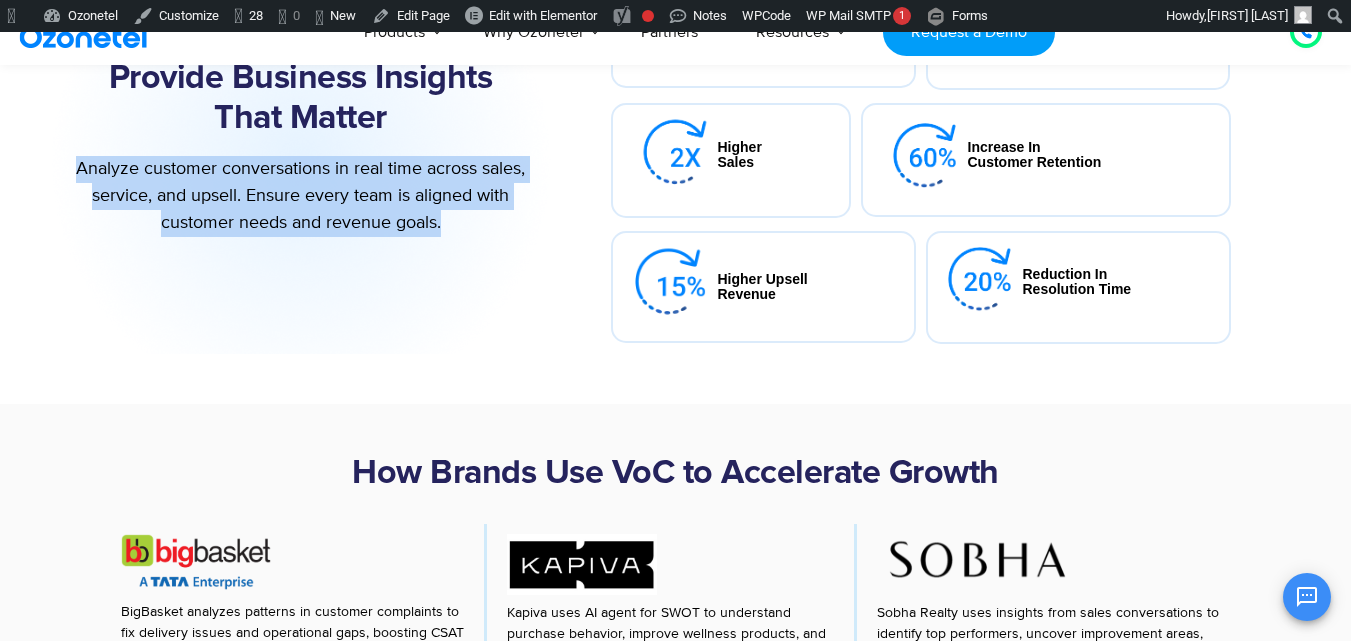 click on "Provide Business Insights  That Matter
Analyze customer conversations in real time across sales, service, and upsell. Ensure every team is aligned with customer needs and revenue goals." at bounding box center (301, 160) 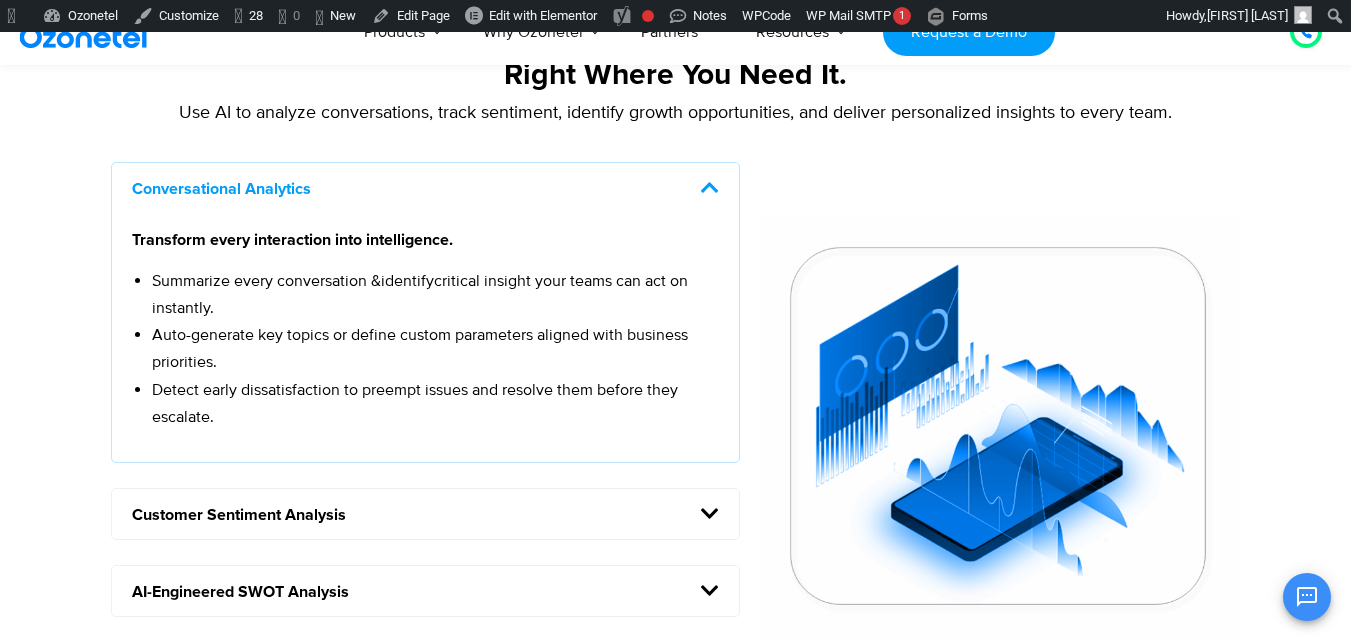 scroll, scrollTop: 1719, scrollLeft: 0, axis: vertical 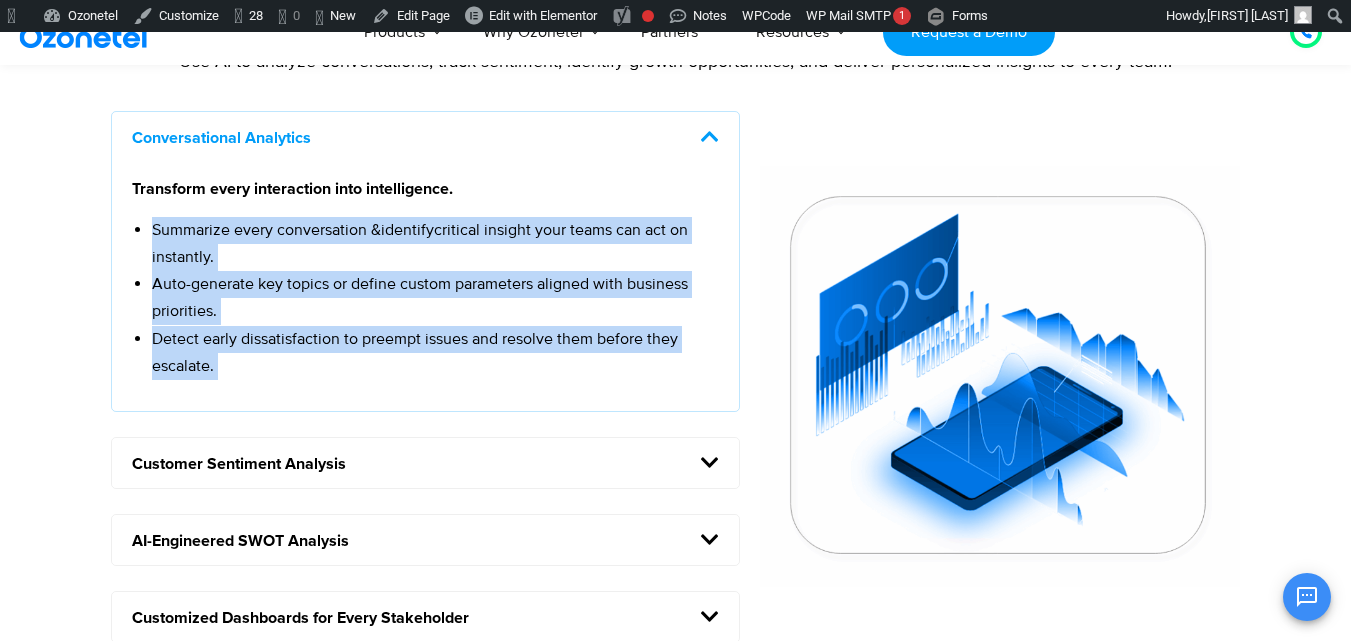 drag, startPoint x: 153, startPoint y: 231, endPoint x: 257, endPoint y: 365, distance: 169.62311 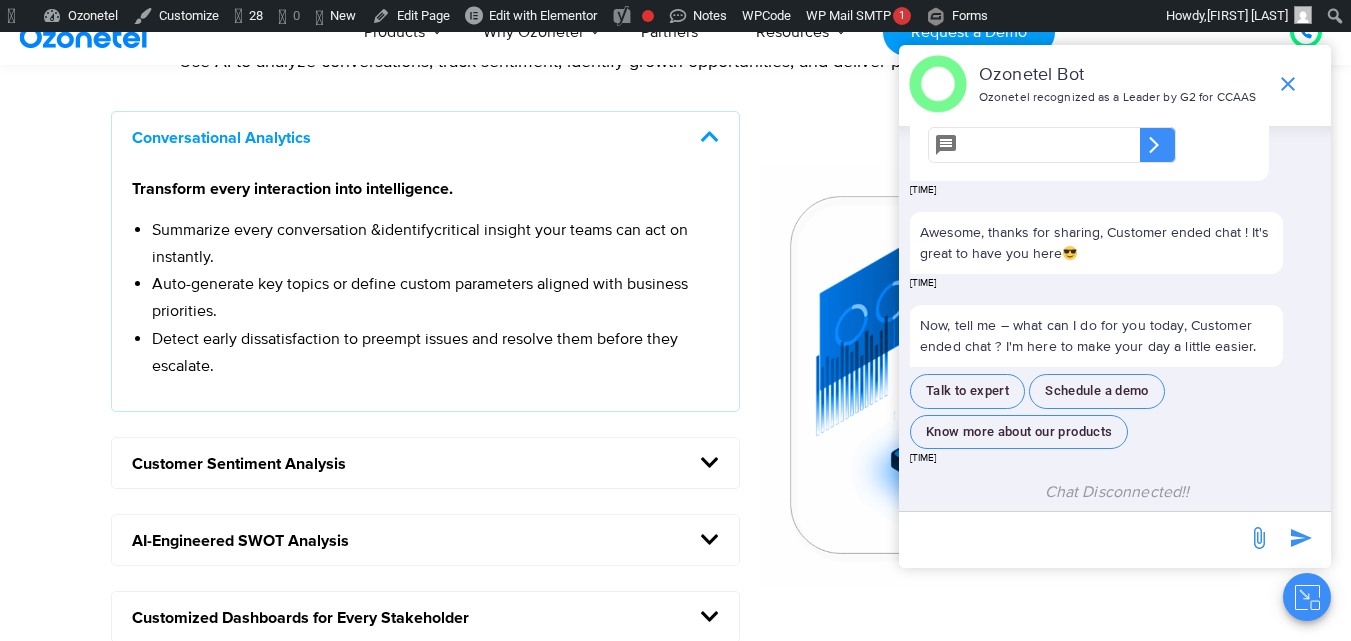 click at bounding box center (710, 463) 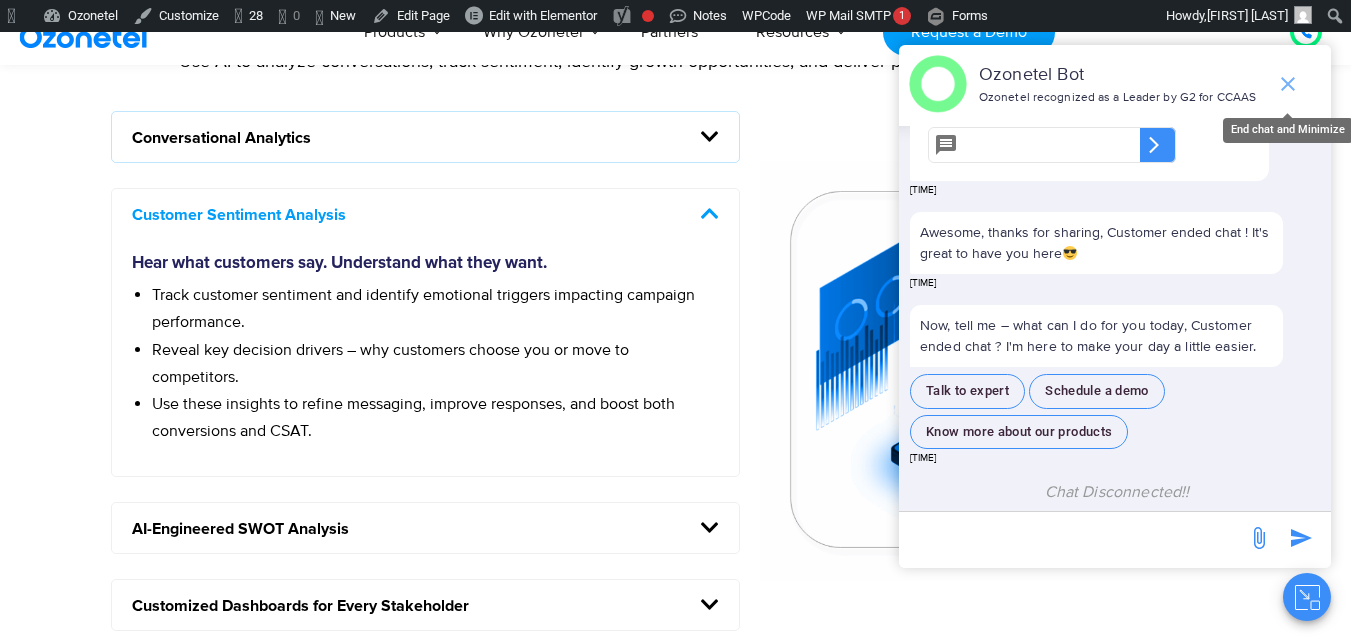 click 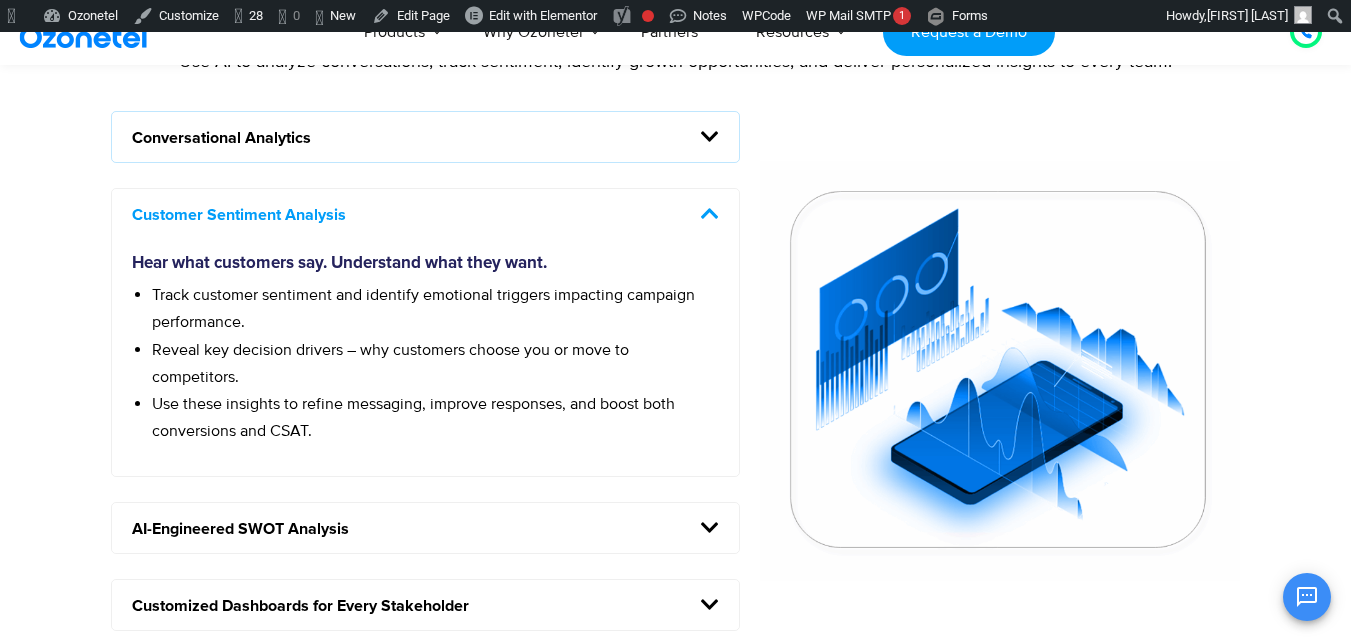 scroll, scrollTop: 591, scrollLeft: 0, axis: vertical 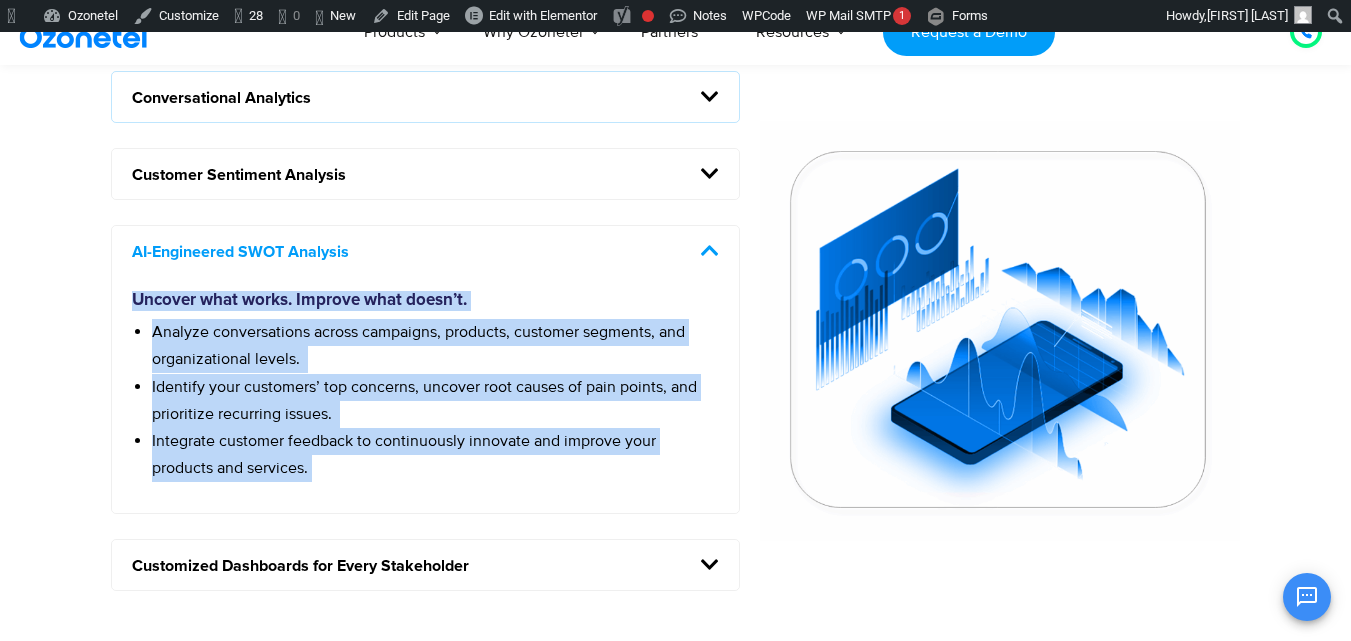 drag, startPoint x: 131, startPoint y: 288, endPoint x: 352, endPoint y: 465, distance: 283.14307 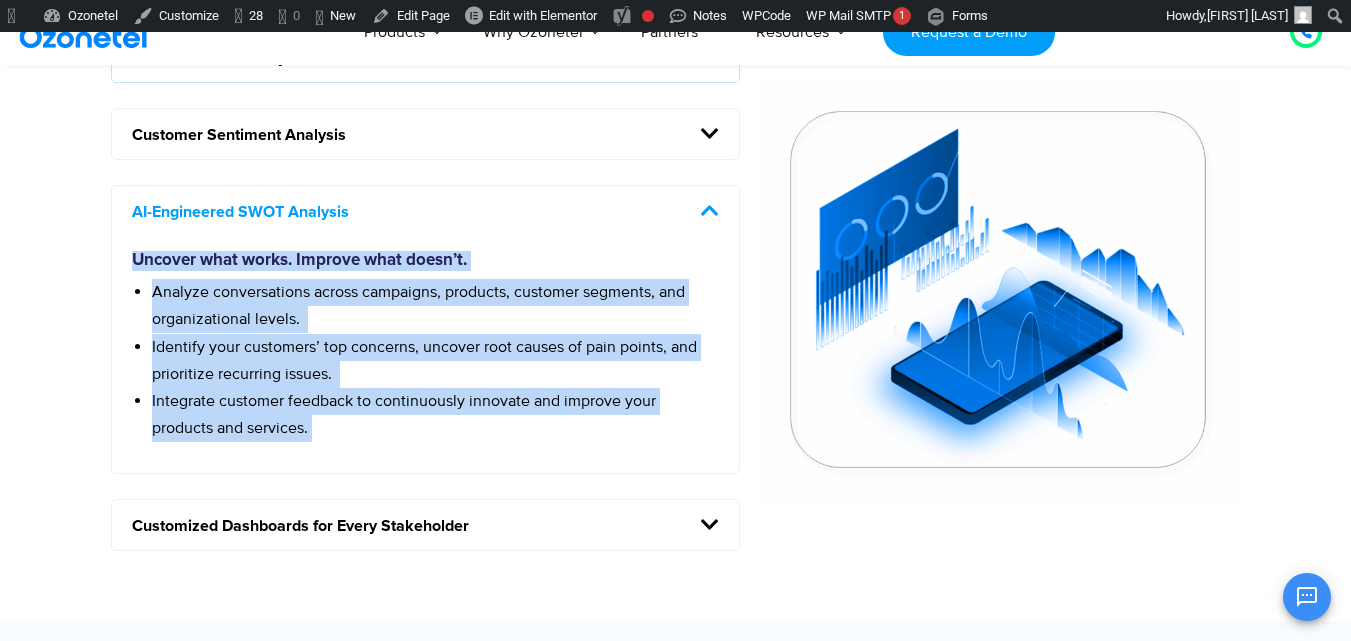 scroll, scrollTop: 1919, scrollLeft: 0, axis: vertical 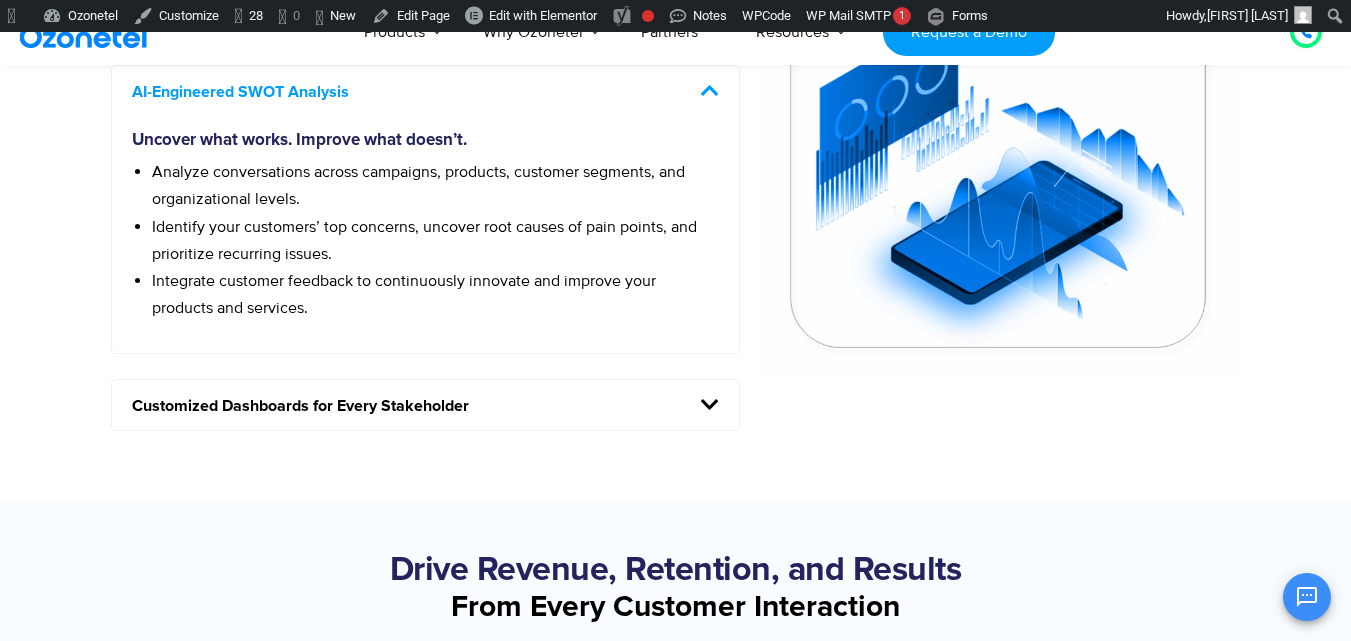 click on "Customized Dashboards for Every Stakeholder" at bounding box center (426, 405) 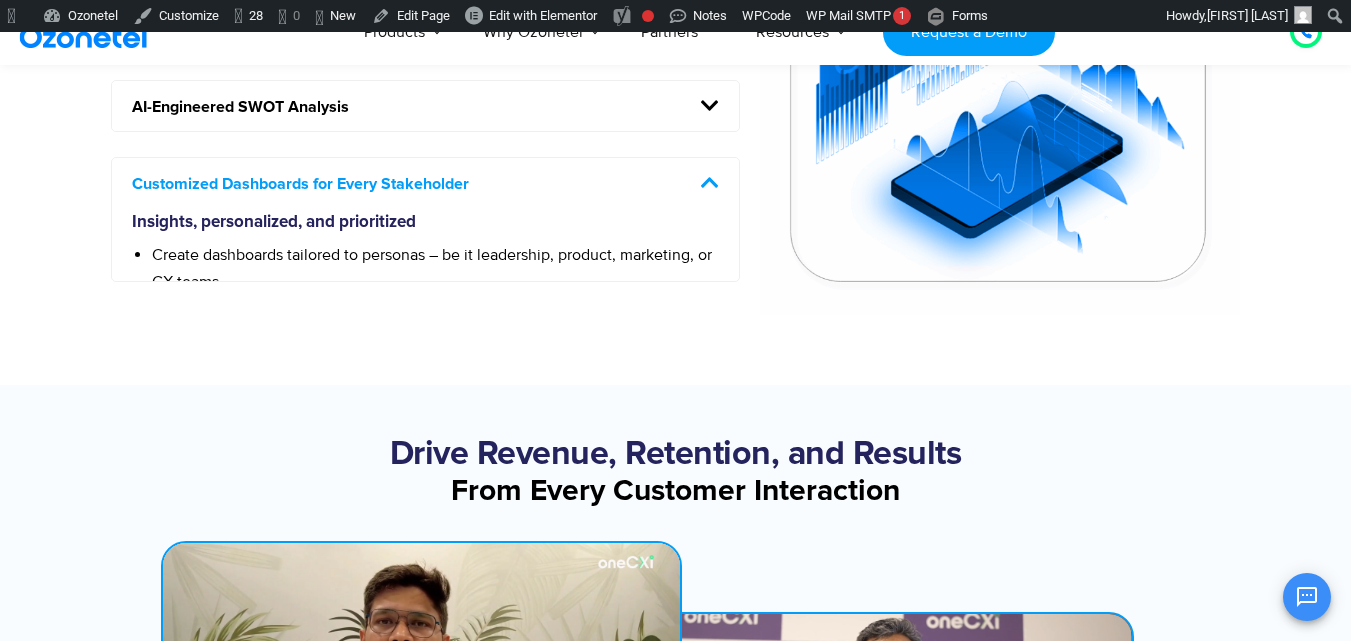 scroll, scrollTop: 1919, scrollLeft: 0, axis: vertical 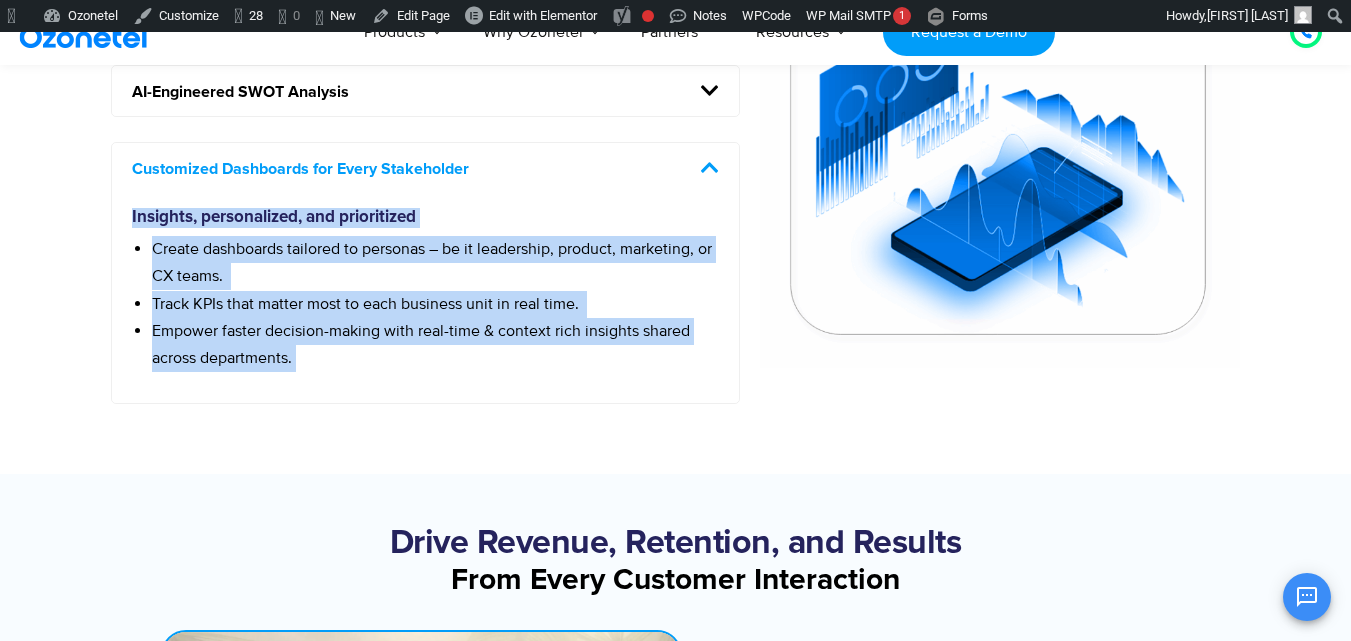 drag, startPoint x: 128, startPoint y: 199, endPoint x: 407, endPoint y: 361, distance: 322.62207 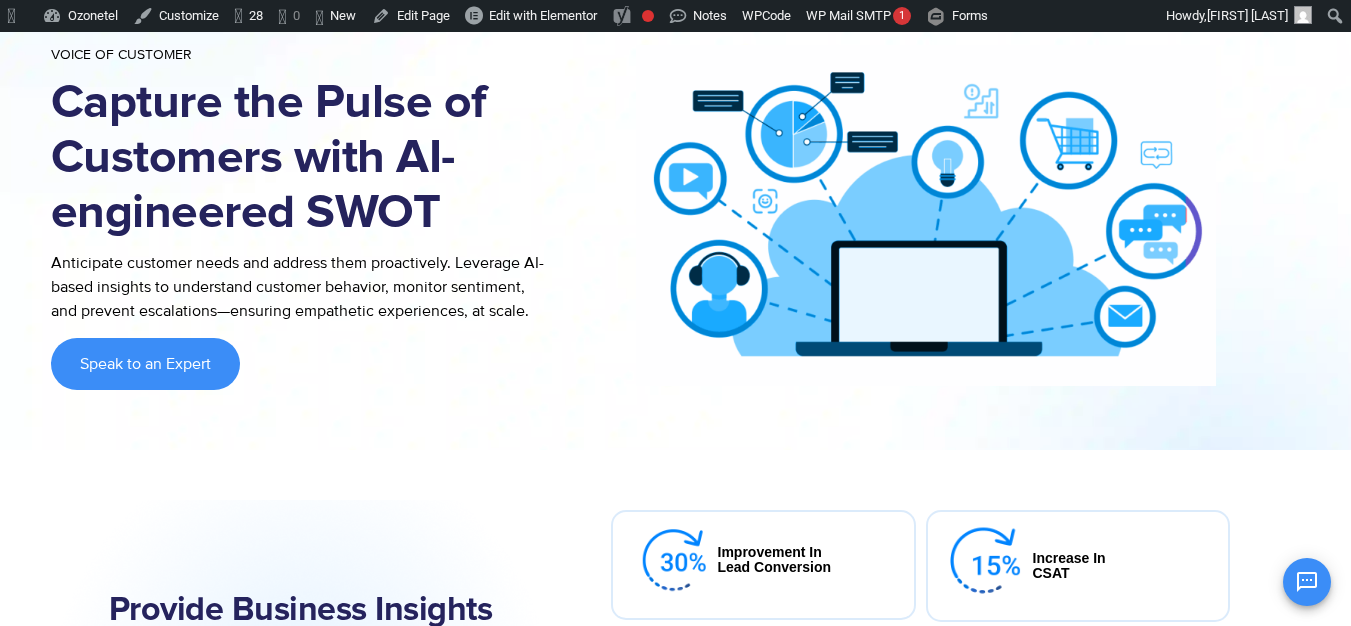 scroll, scrollTop: 119, scrollLeft: 0, axis: vertical 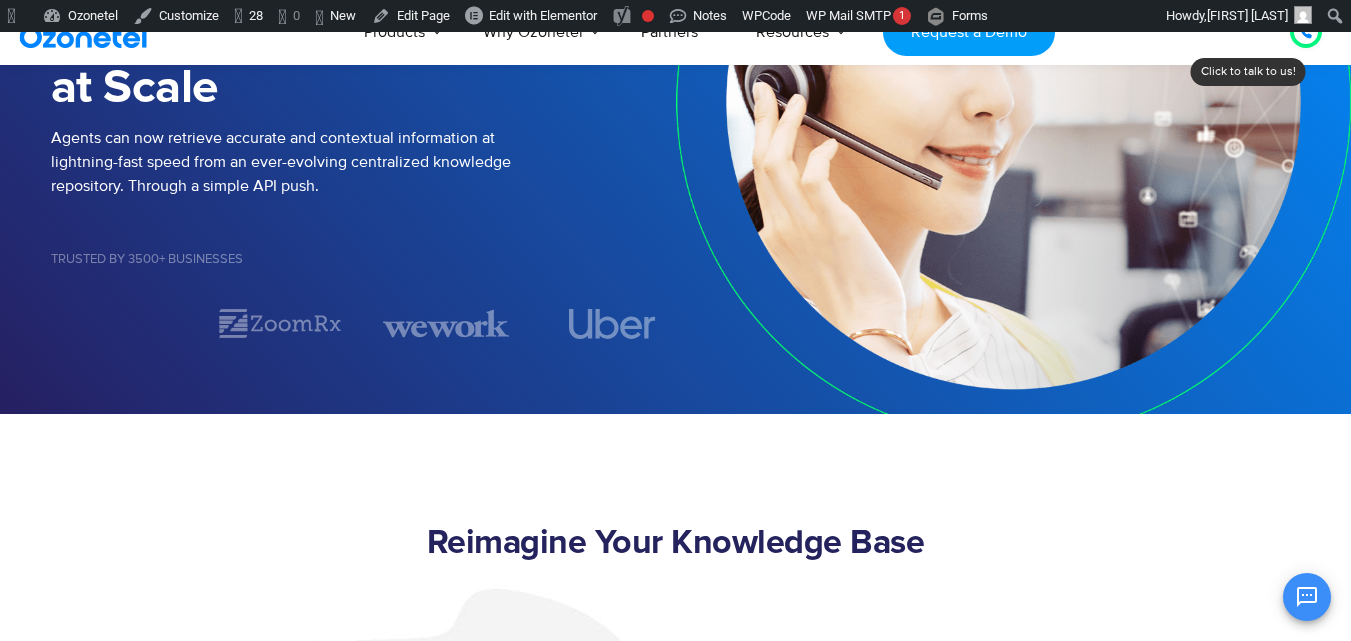 click on "[COUNTRY] : [PHONE]
[COUNTRY] : [PHONE]
Click to talk to us!
Call in progress...
1 2 3 4 5 6 7 8 9 # 0
Products
AI & CX
Voice AI Agents
Agent Assist" at bounding box center (675, 1966) 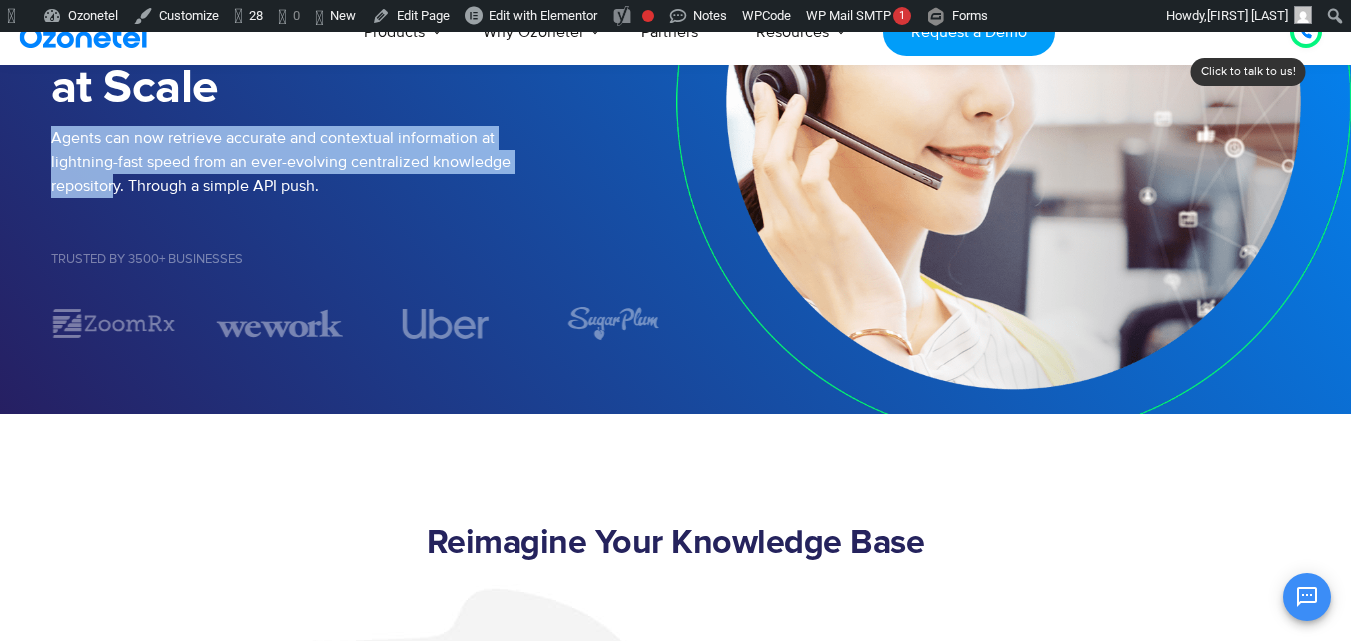 drag, startPoint x: 43, startPoint y: 131, endPoint x: 116, endPoint y: 189, distance: 93.23626 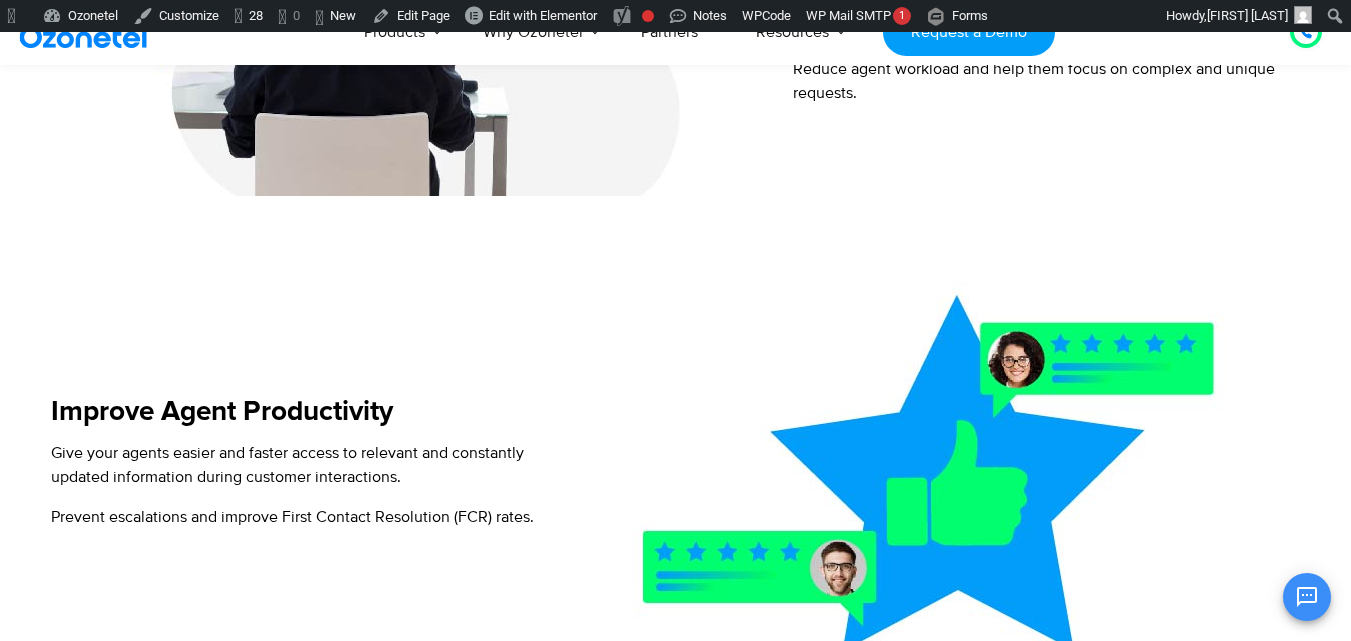 scroll, scrollTop: 1231, scrollLeft: 0, axis: vertical 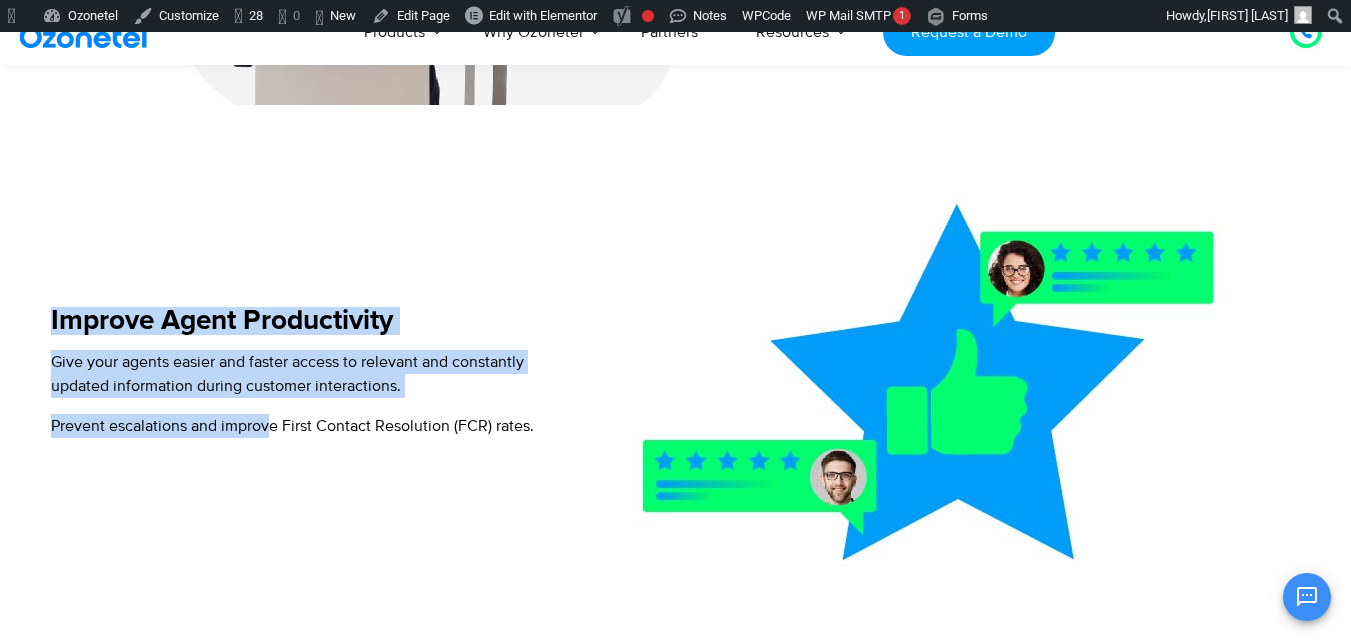 drag, startPoint x: 46, startPoint y: 340, endPoint x: 270, endPoint y: 403, distance: 232.69078 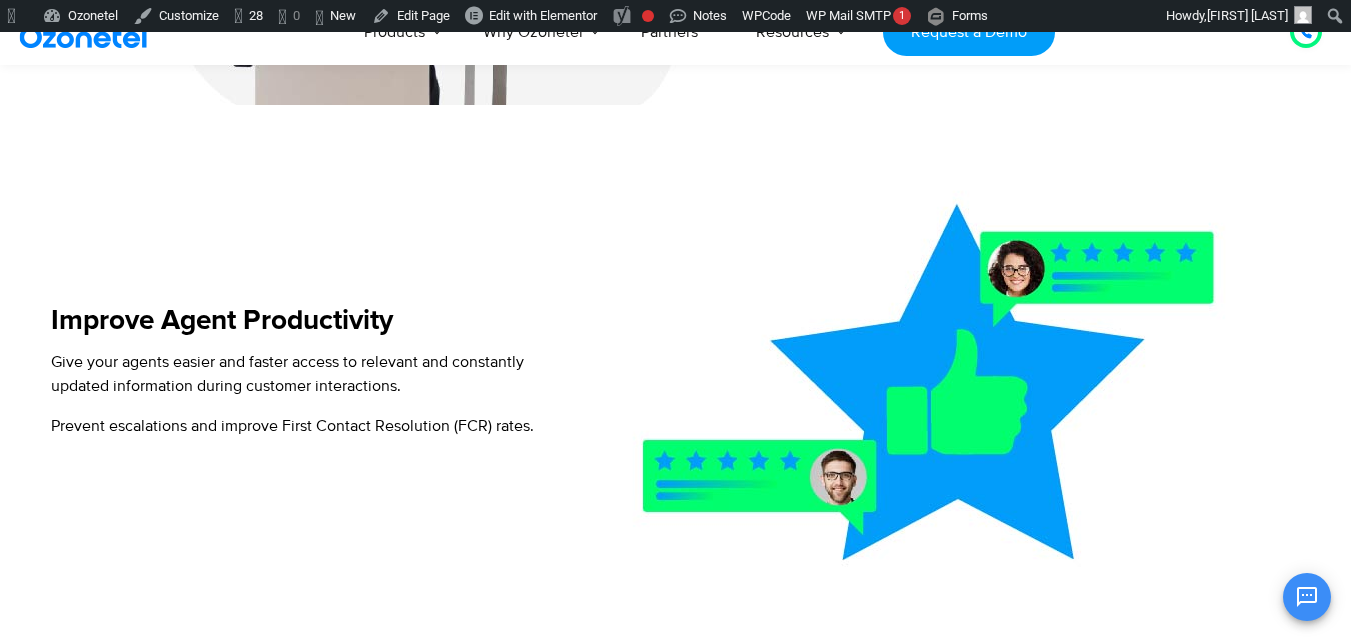drag, startPoint x: 48, startPoint y: 357, endPoint x: 543, endPoint y: 413, distance: 498.1576 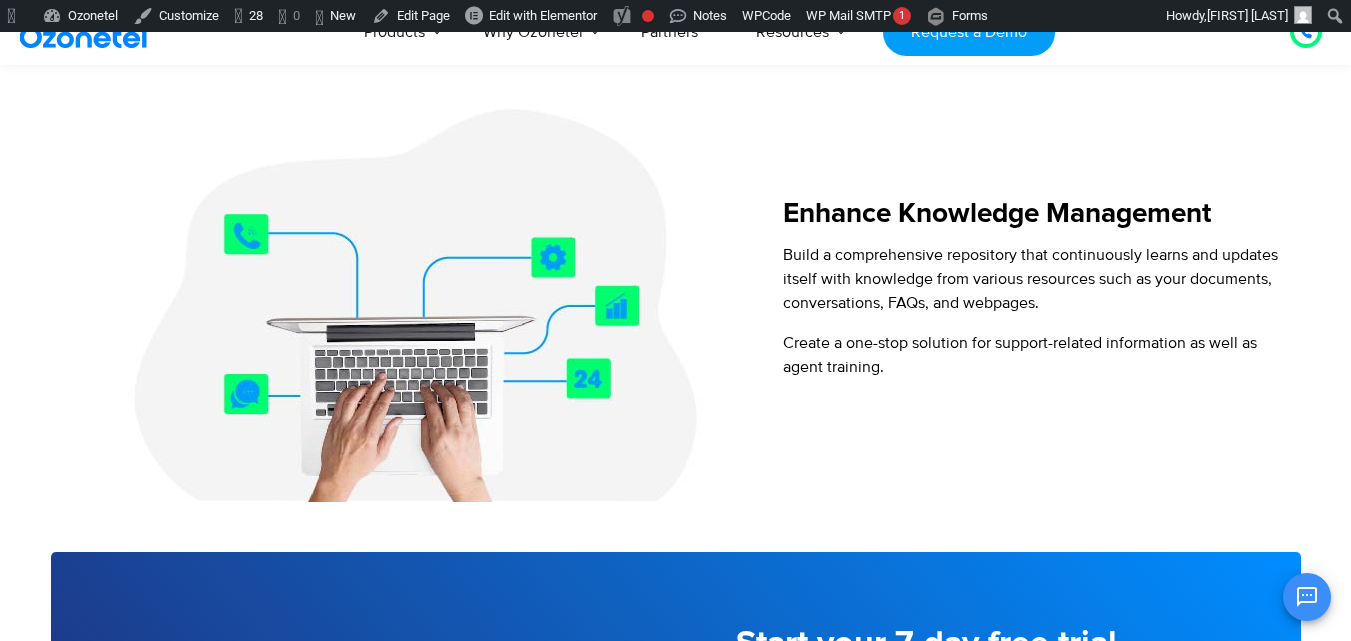 scroll, scrollTop: 1870, scrollLeft: 0, axis: vertical 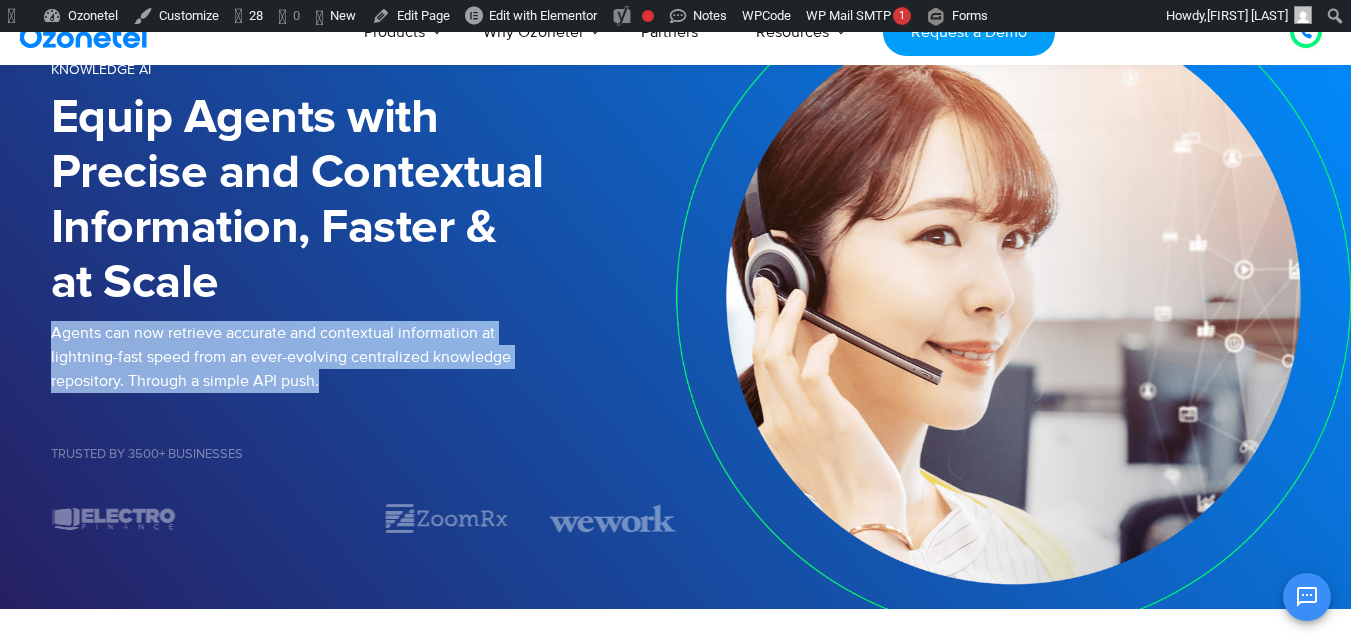 drag, startPoint x: 35, startPoint y: 331, endPoint x: 350, endPoint y: 386, distance: 319.76553 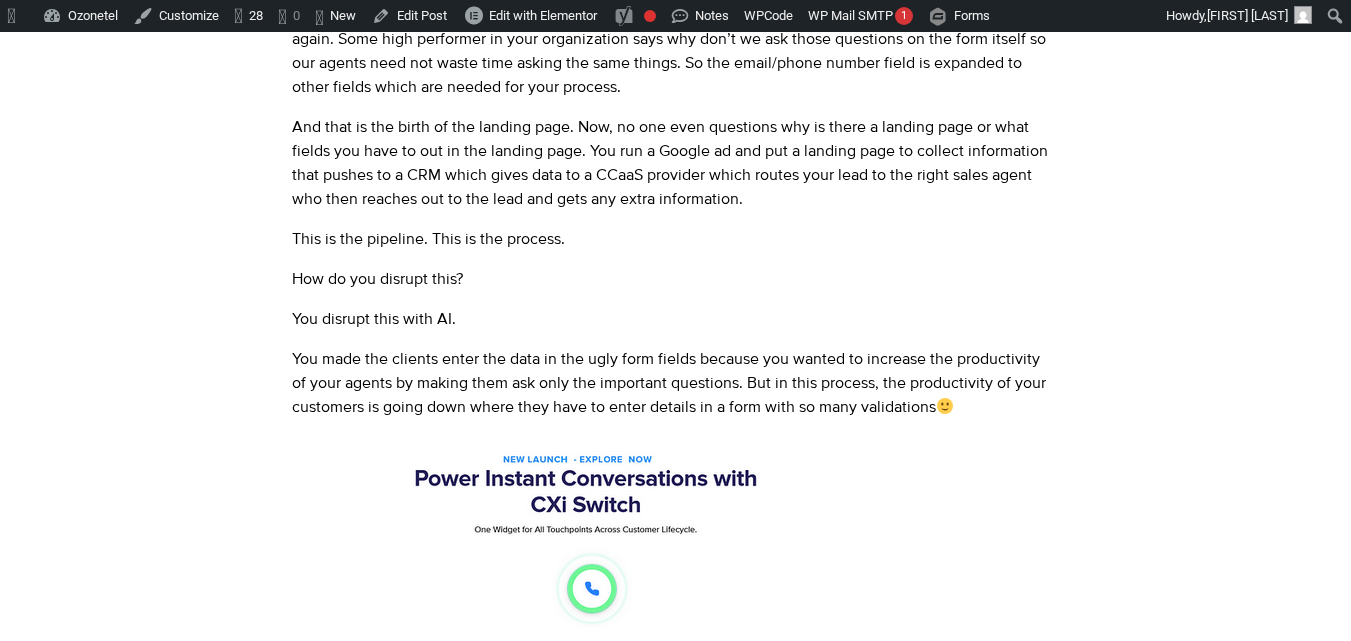 scroll, scrollTop: 0, scrollLeft: 0, axis: both 